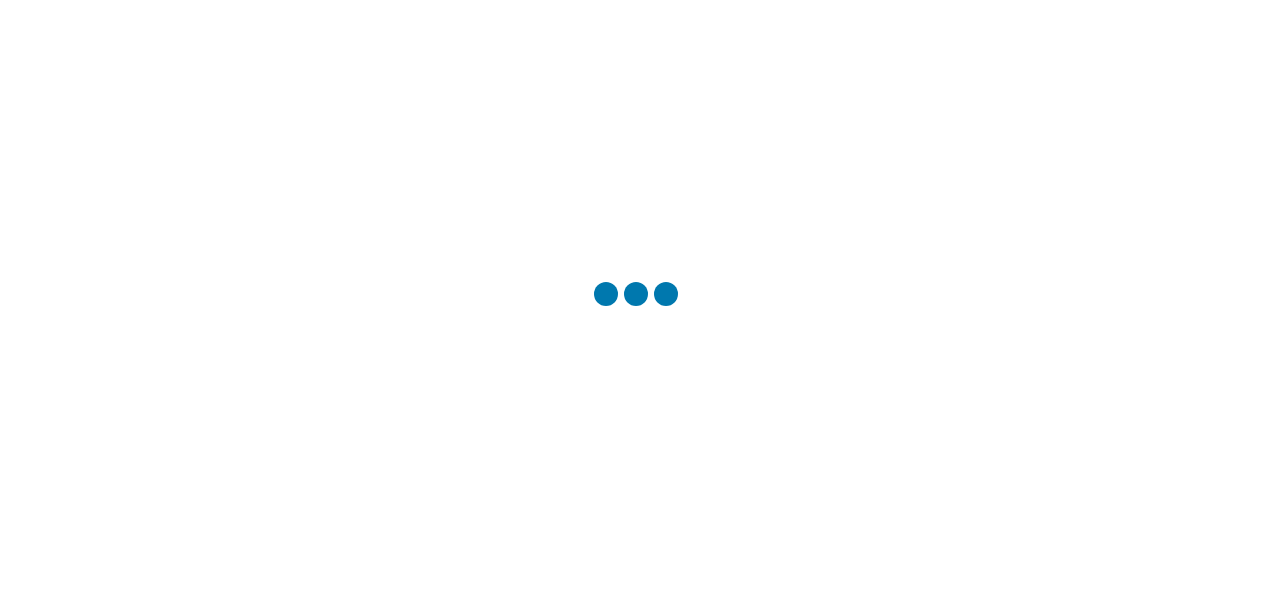 scroll, scrollTop: 0, scrollLeft: 0, axis: both 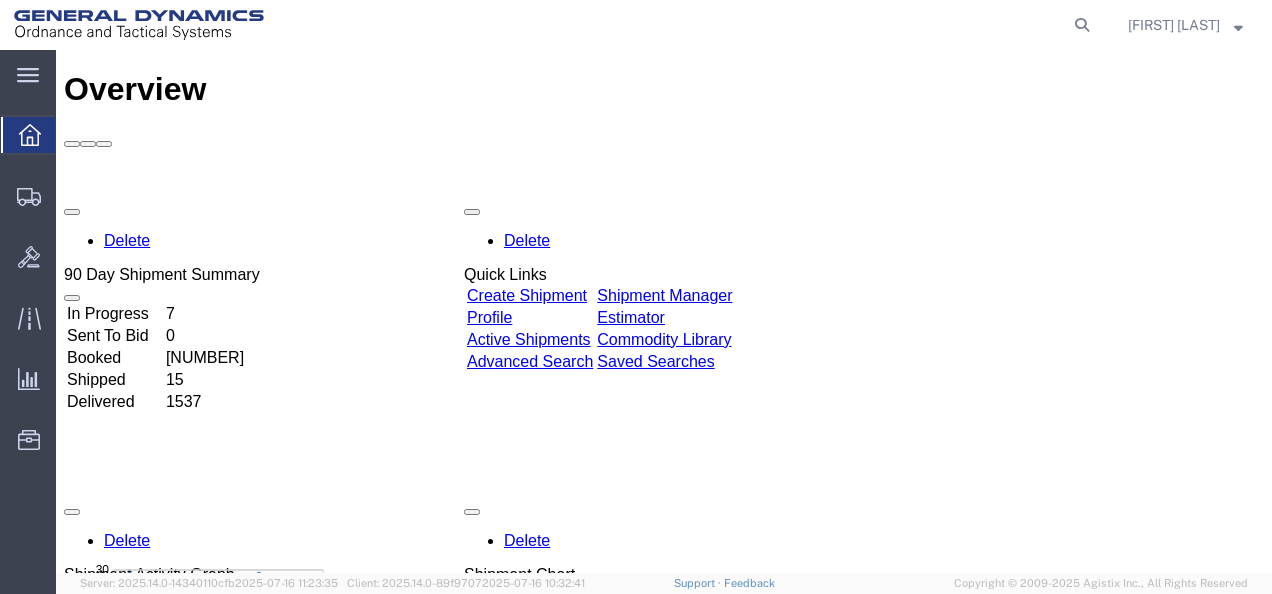 click on "main_menu
Created with Sketch." 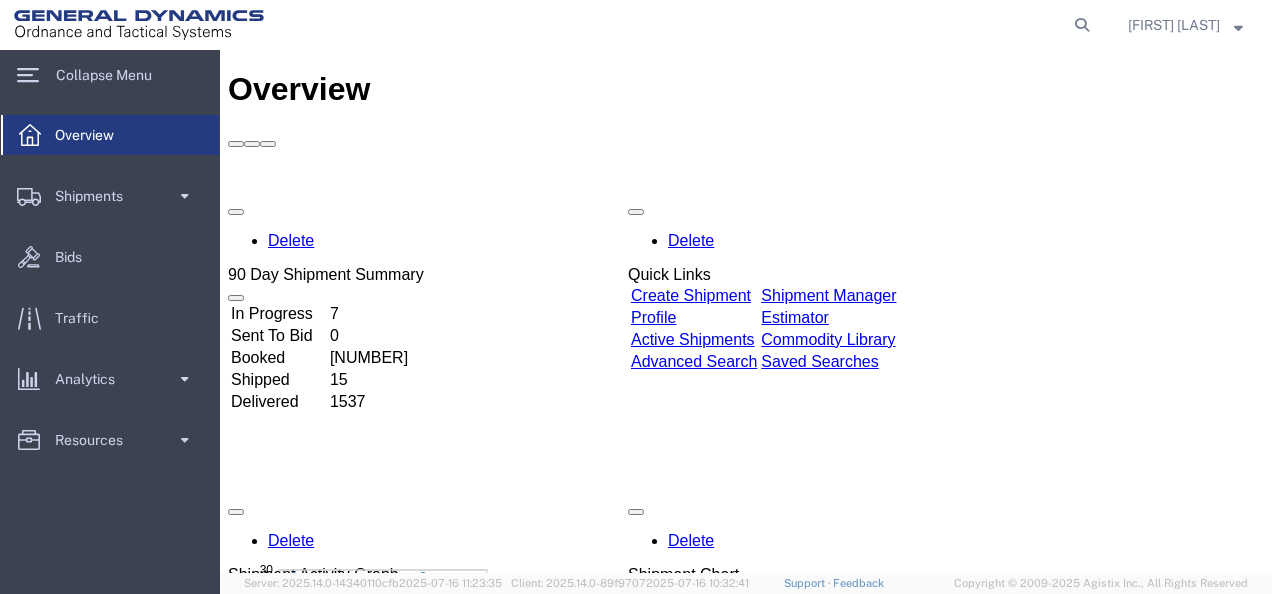 click on "Shipments" 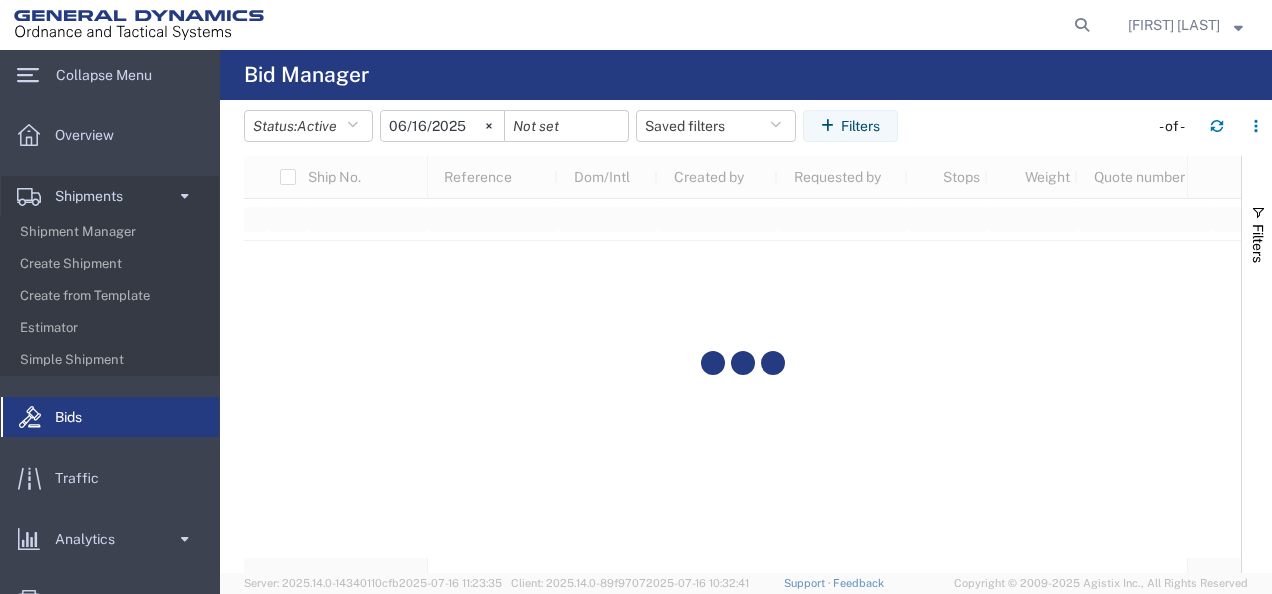 click on "Create Shipment" 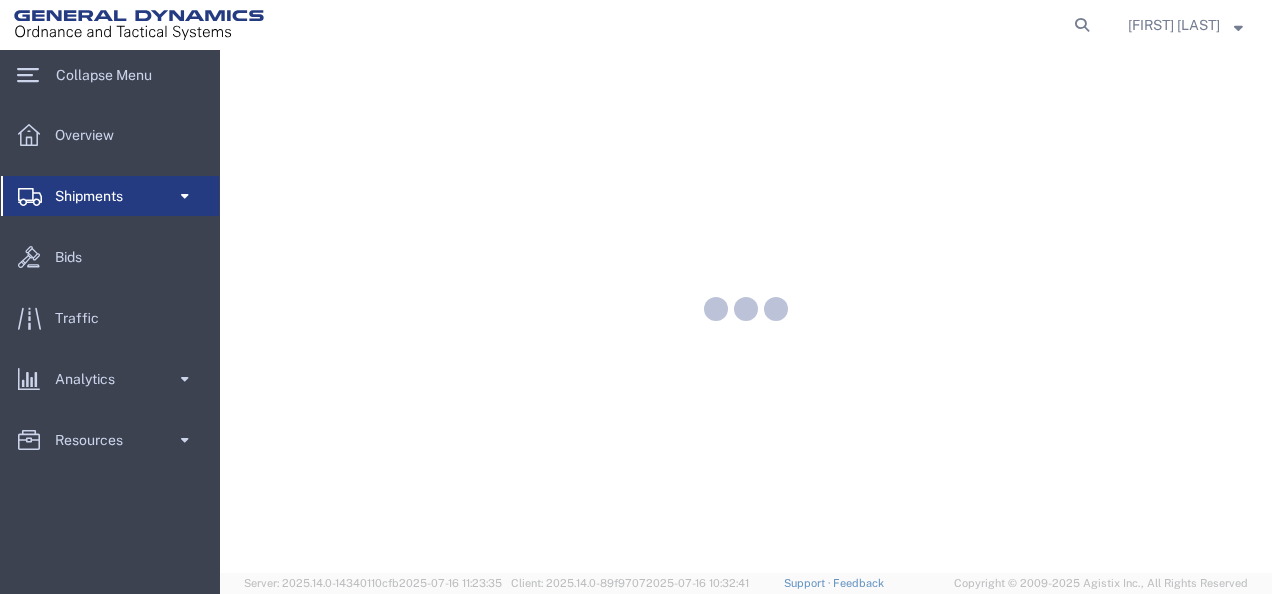 scroll, scrollTop: 0, scrollLeft: 0, axis: both 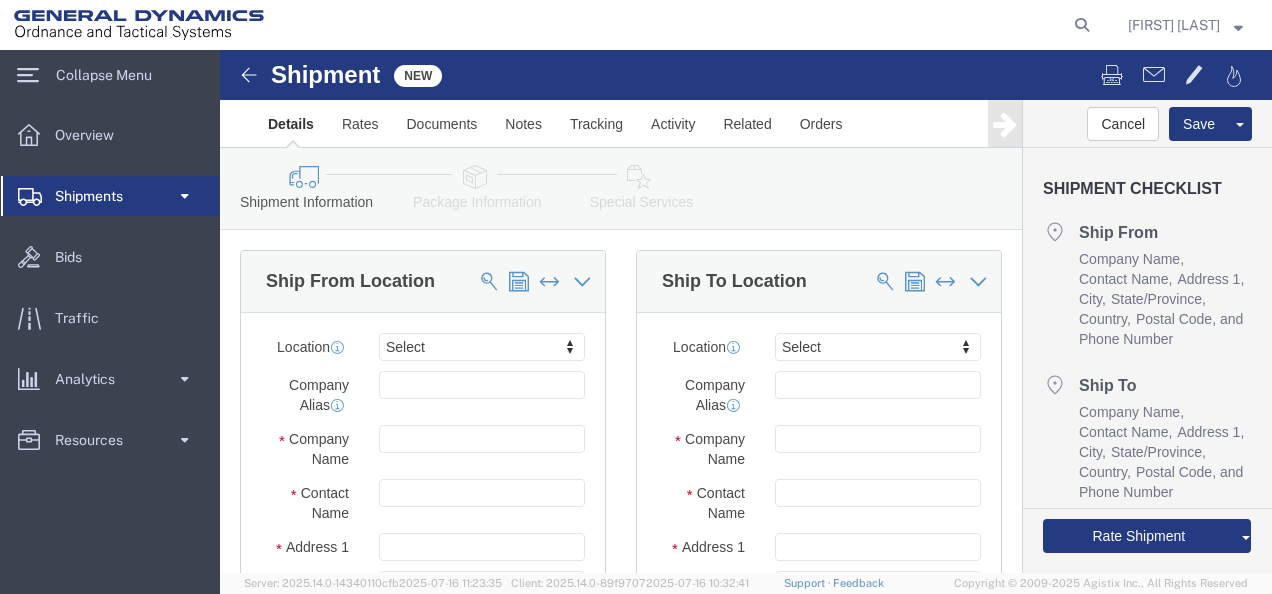 select 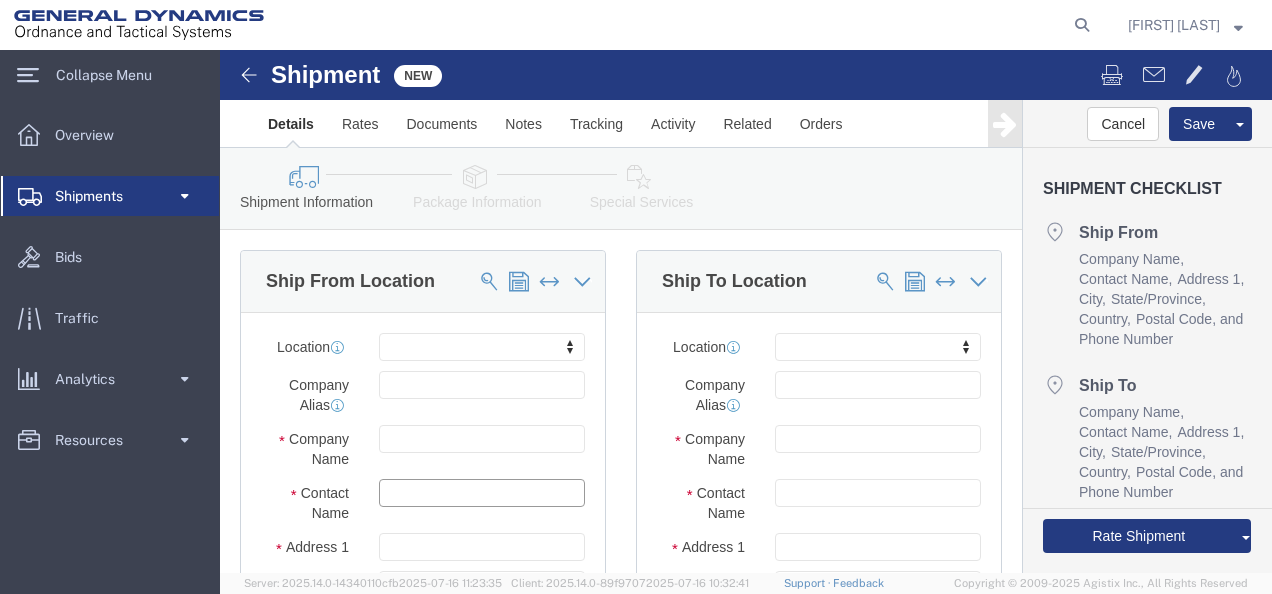 click 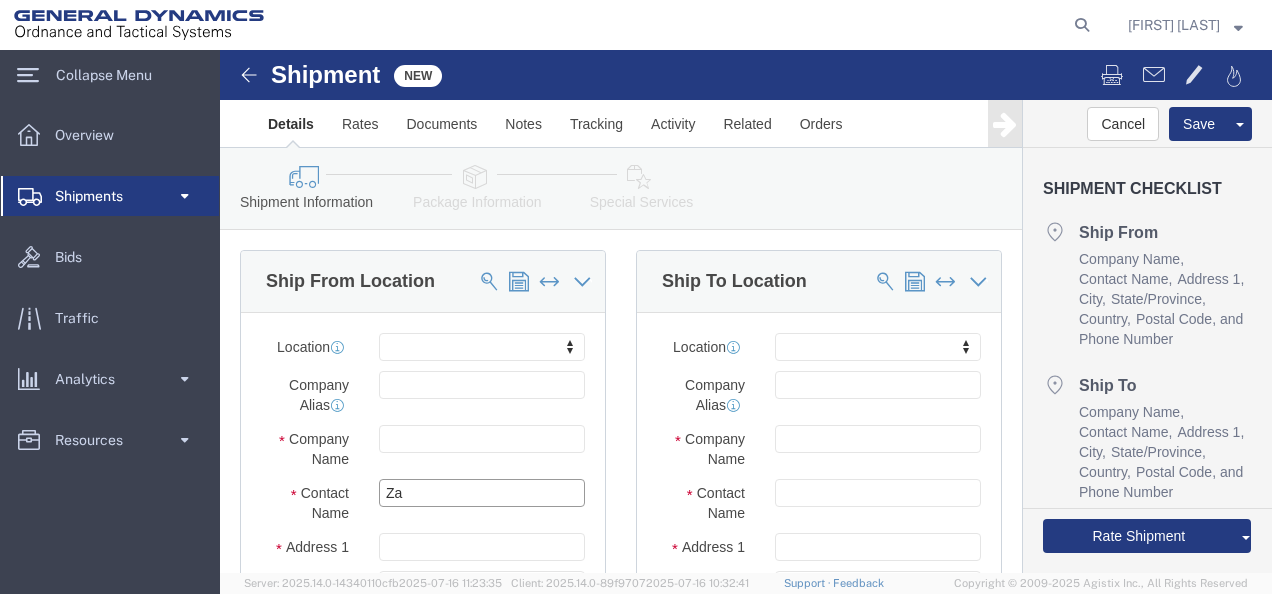 type on "Zac" 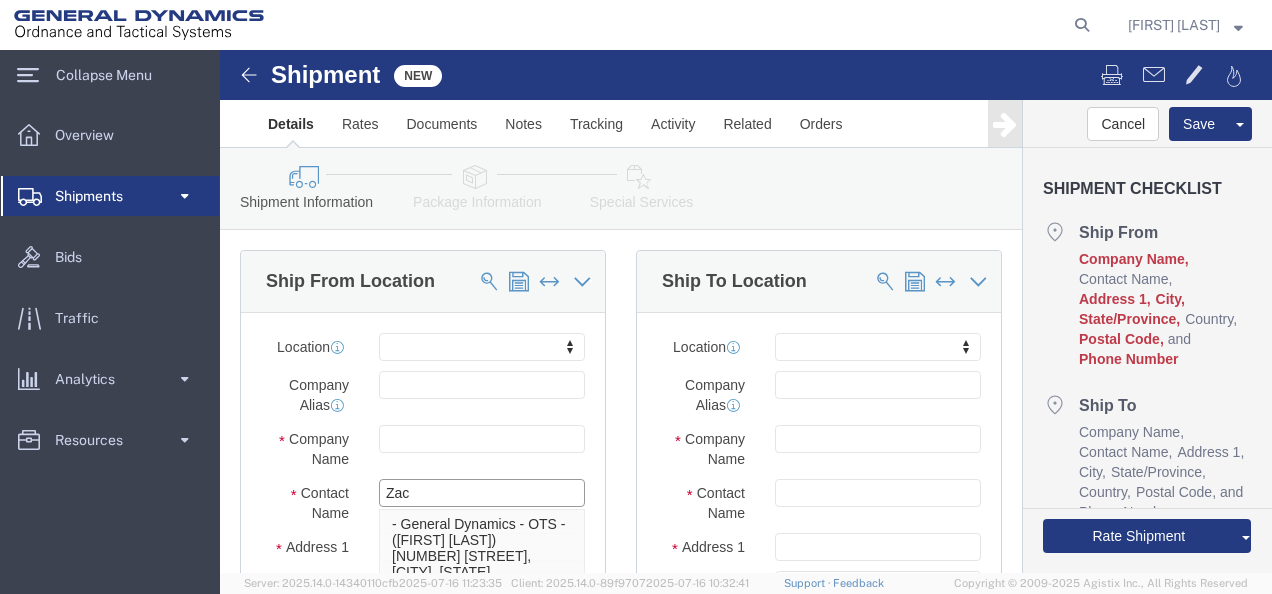 click on "Zac" 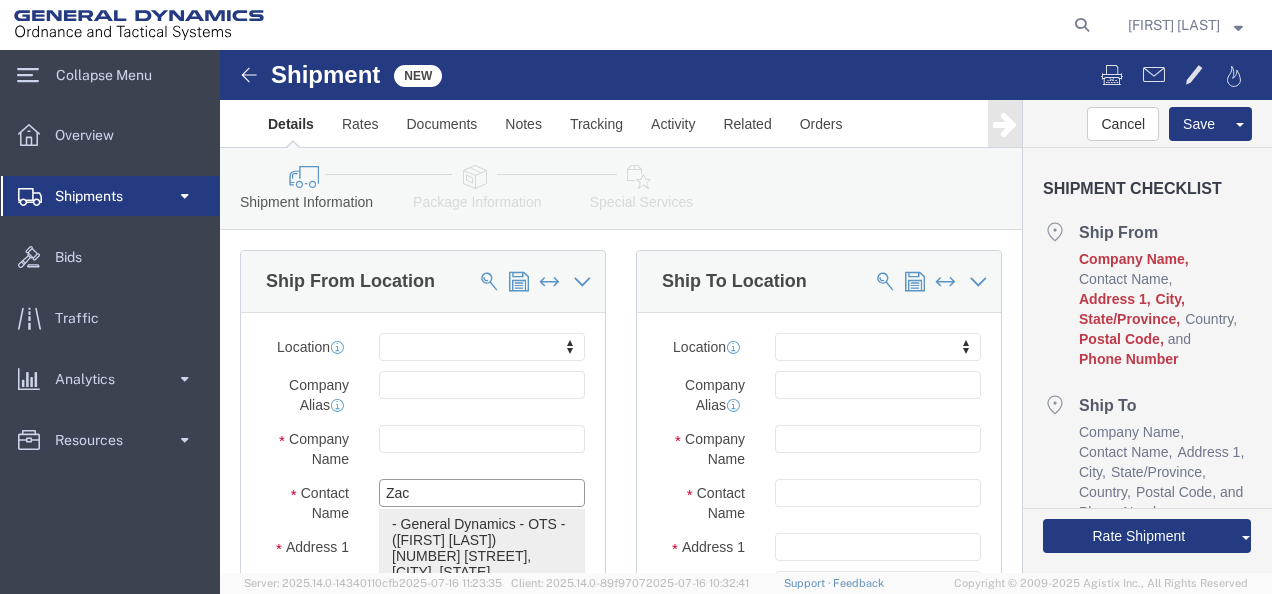 click on "- General Dynamics - OTS - ([FIRST] [LAST]) [NUMBER] [STREET], [CITY], [STATE], [POSTAL_CODE], [COUNTRY]" 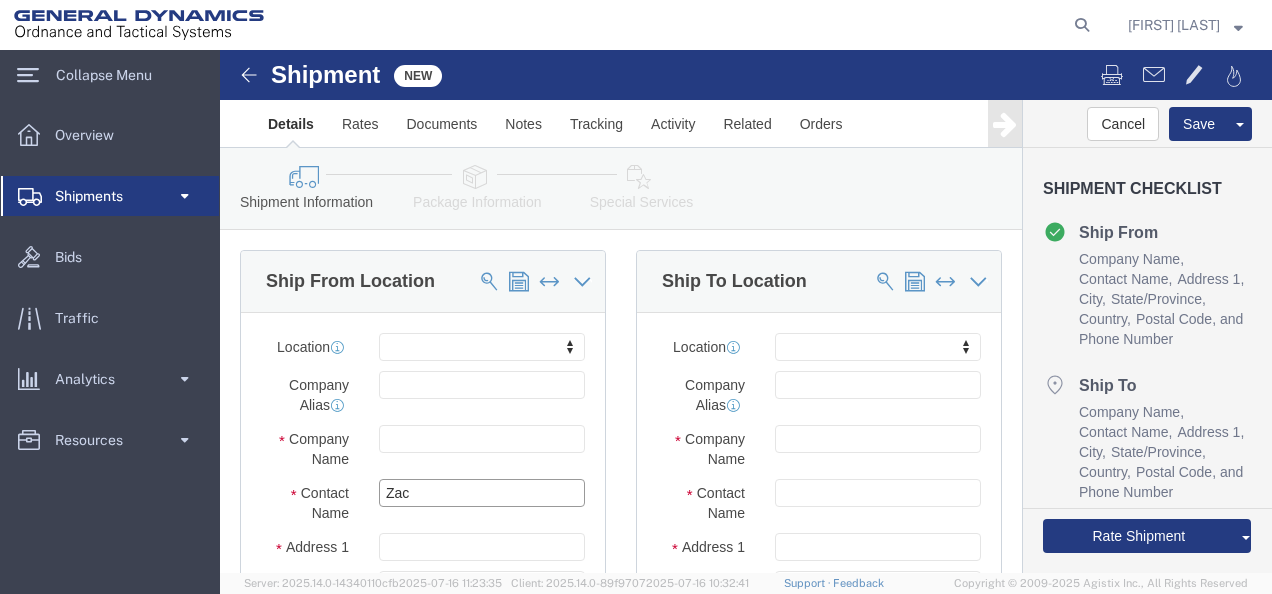 type on "[FIRST] [LAST]" 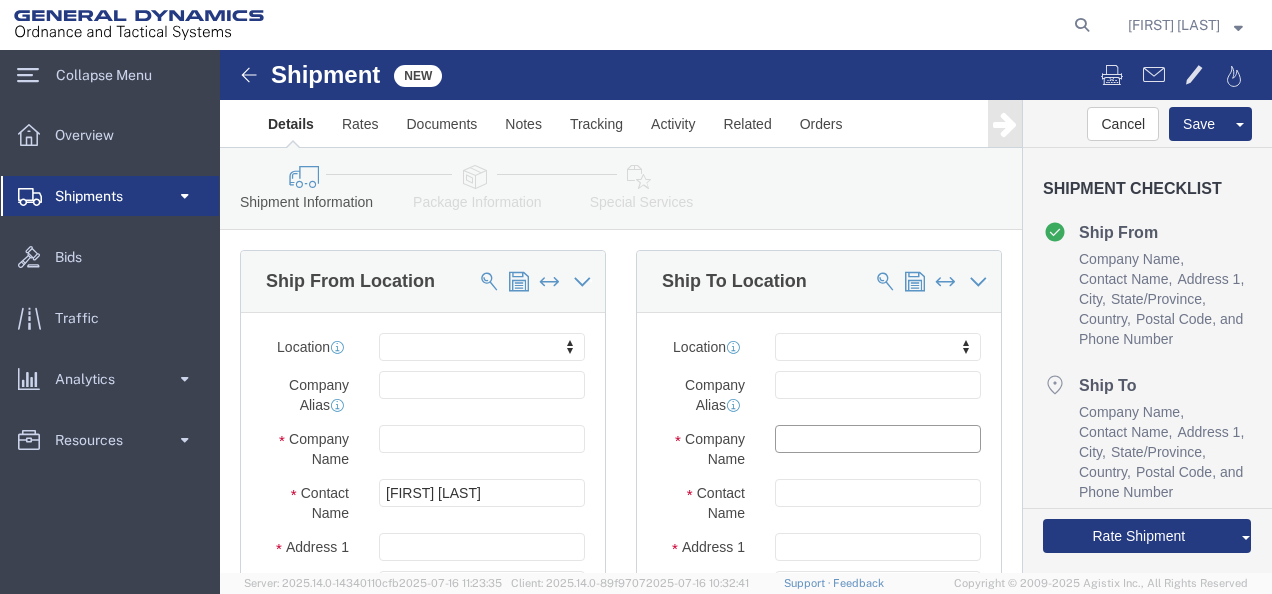 click 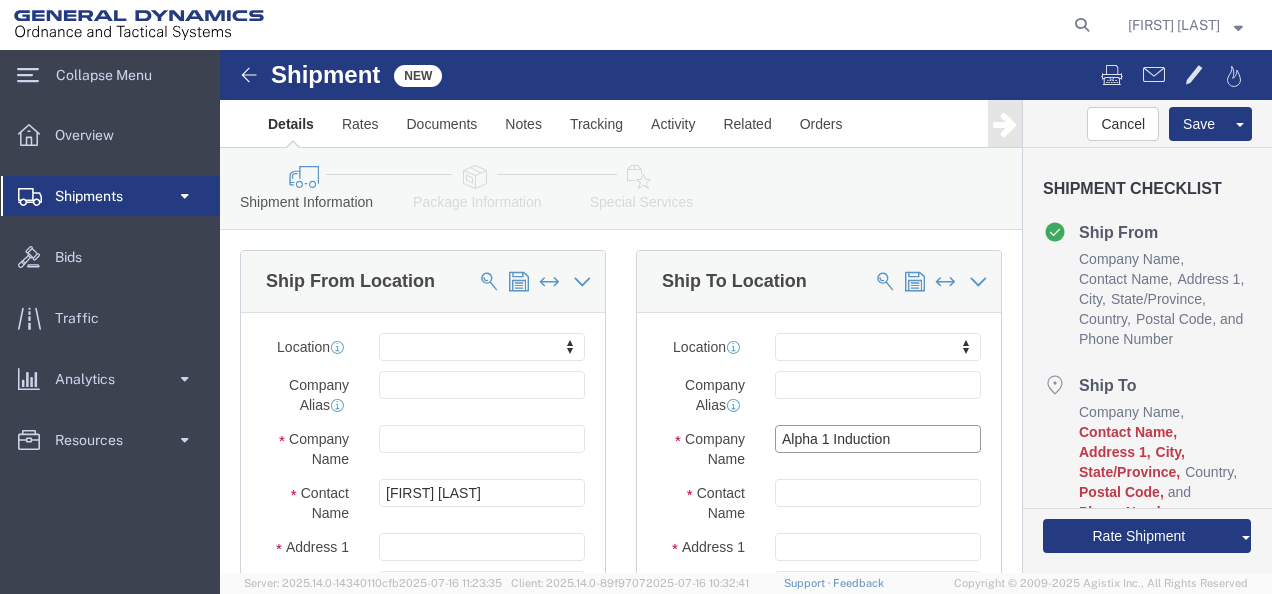 type on "Alpha 1 Induction" 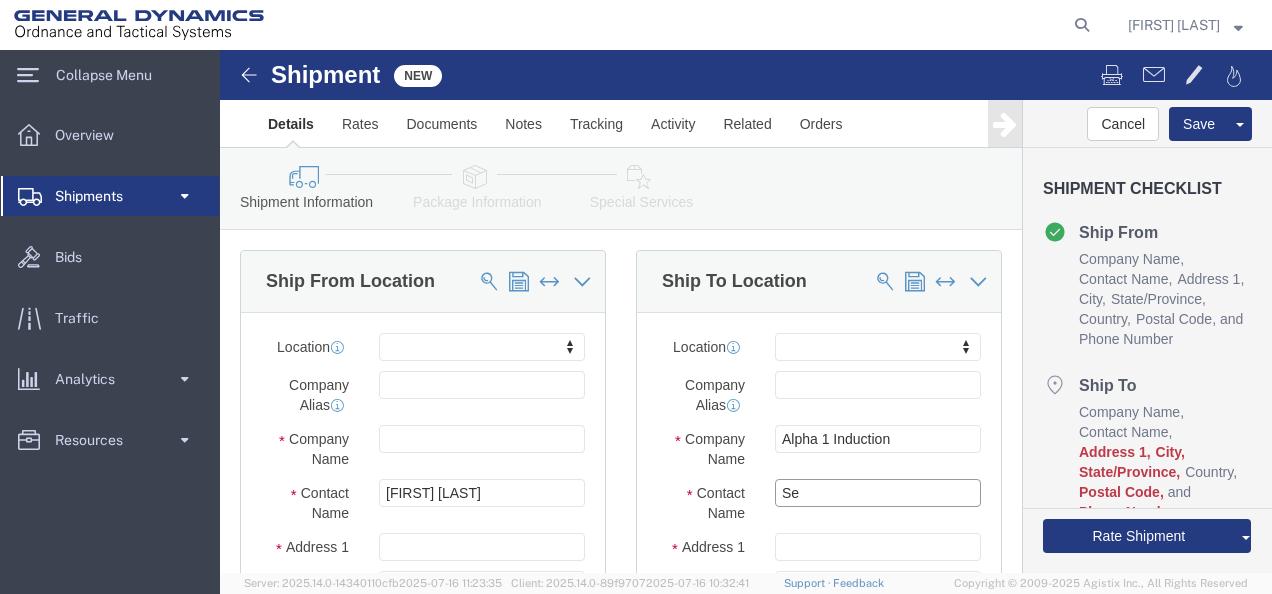 type on "S" 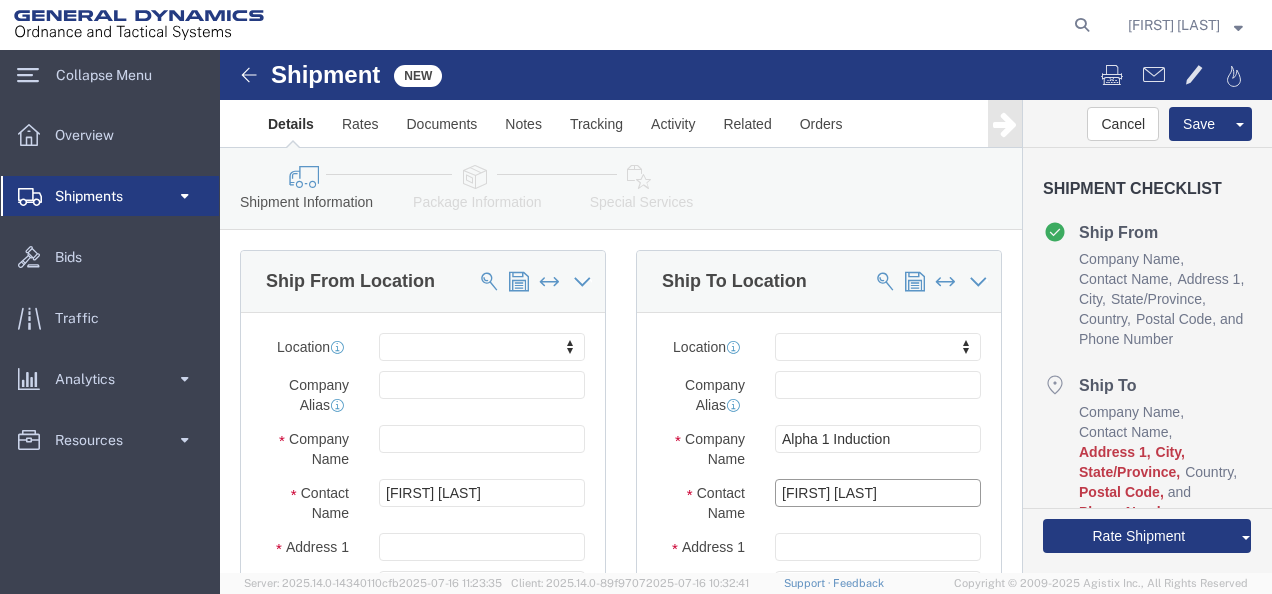type on "[FIRST] [LAST]" 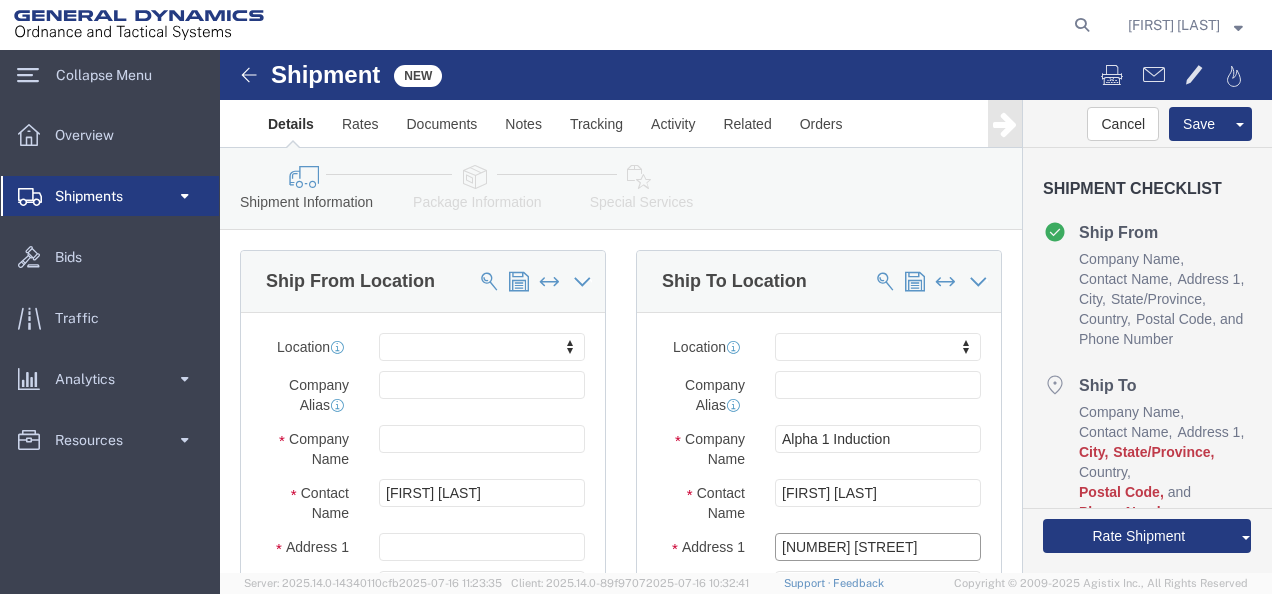 type on "[NUMBER] [STREET]" 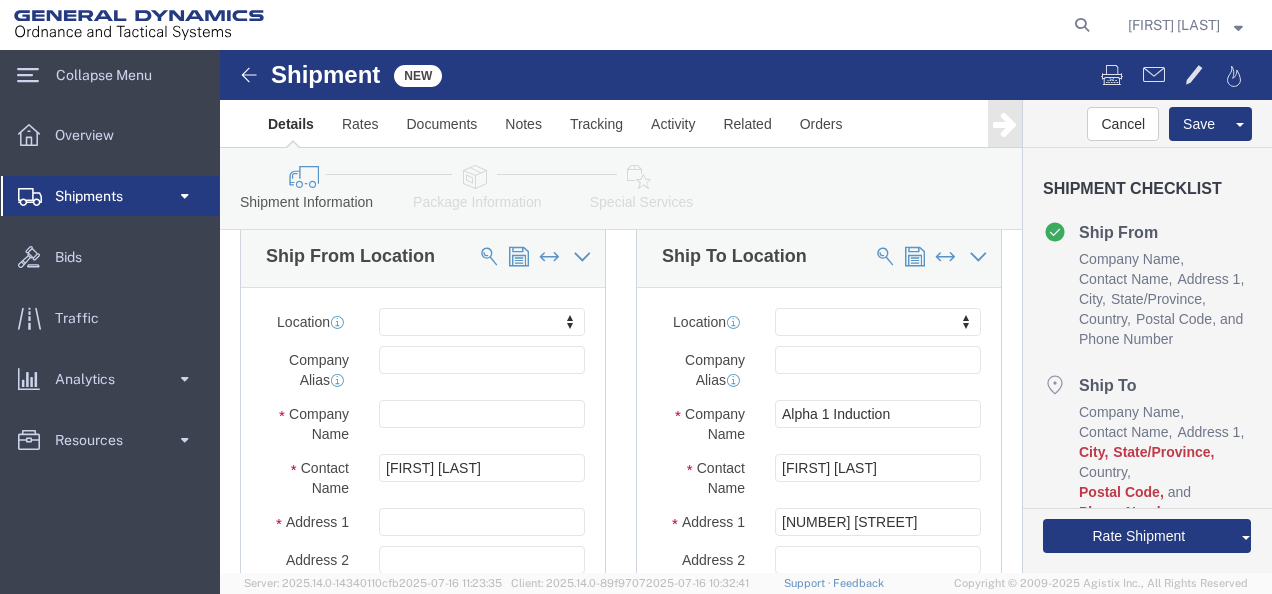 scroll, scrollTop: 311, scrollLeft: 0, axis: vertical 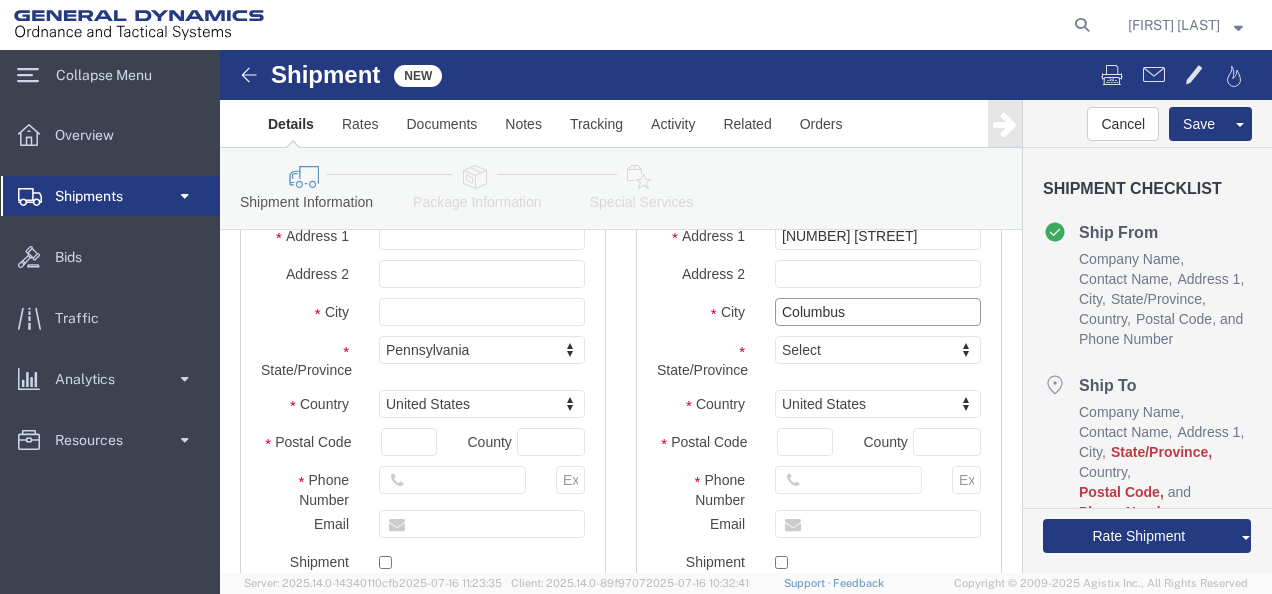 type on "Columbus" 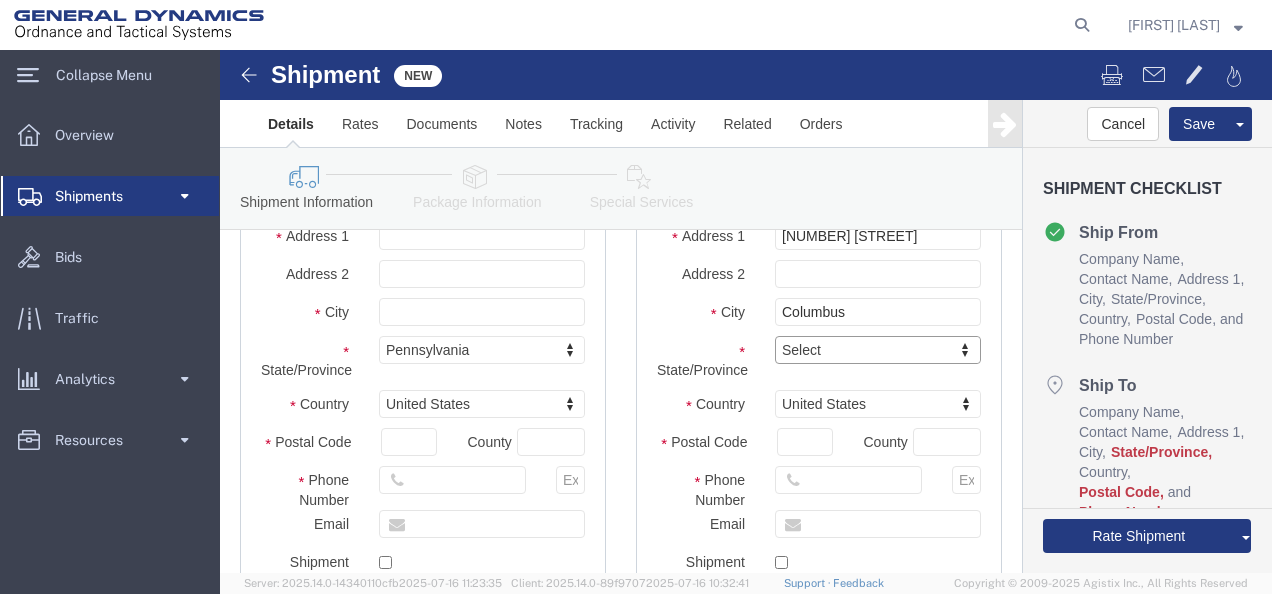 type on "o" 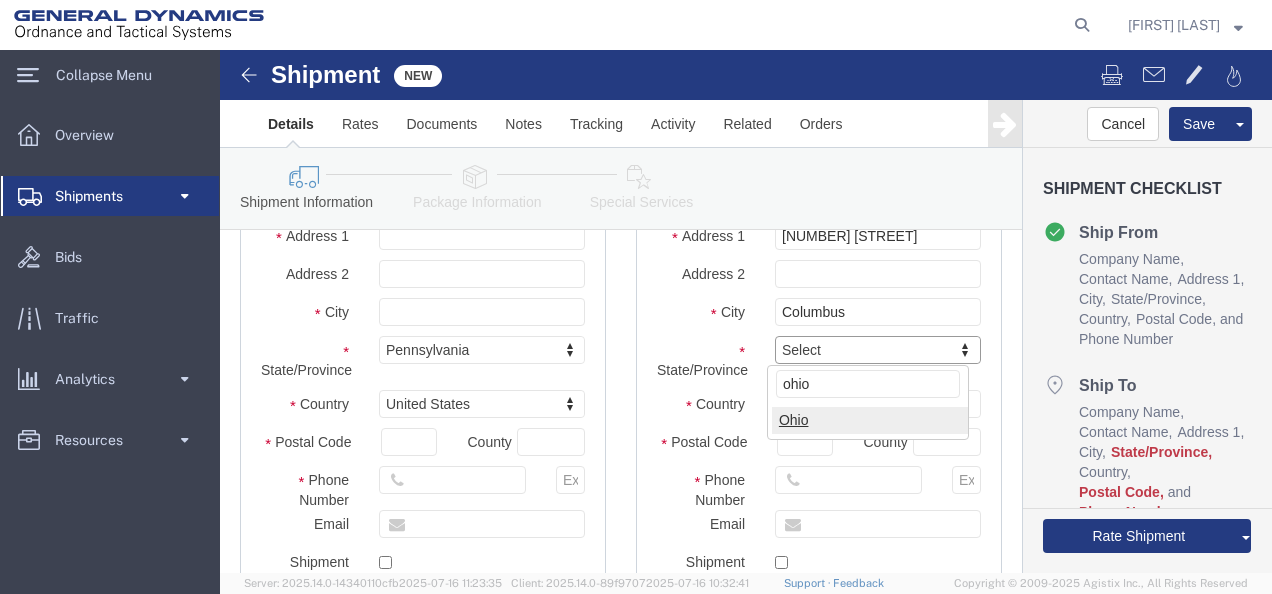 type on "ohio" 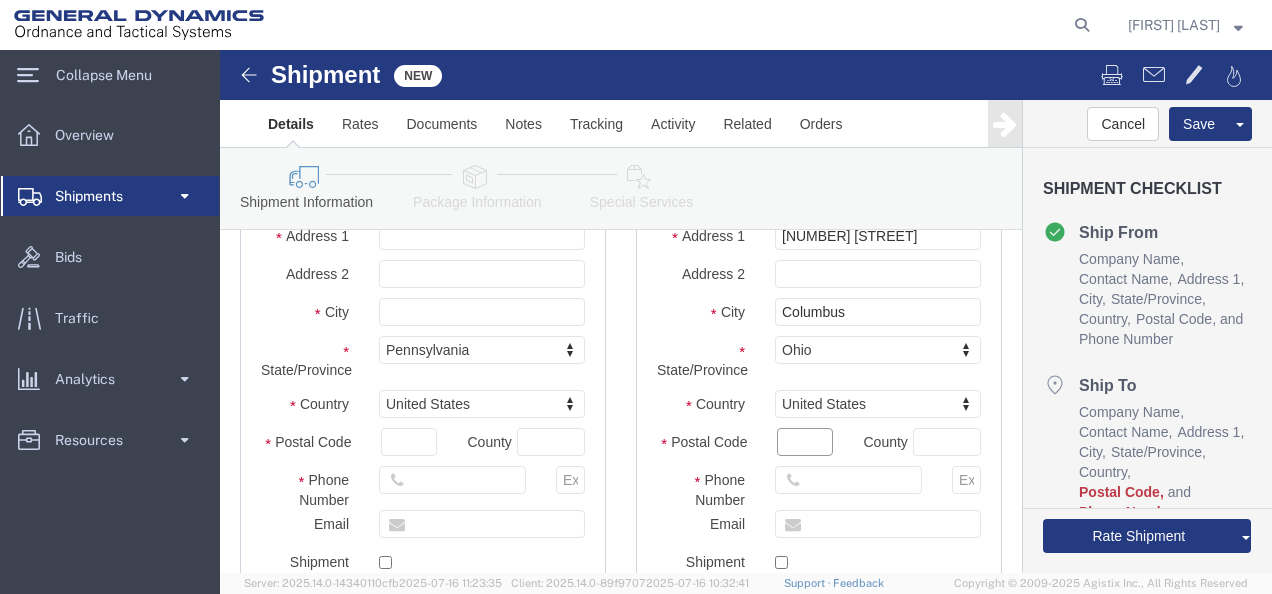 click on "Postal Code" 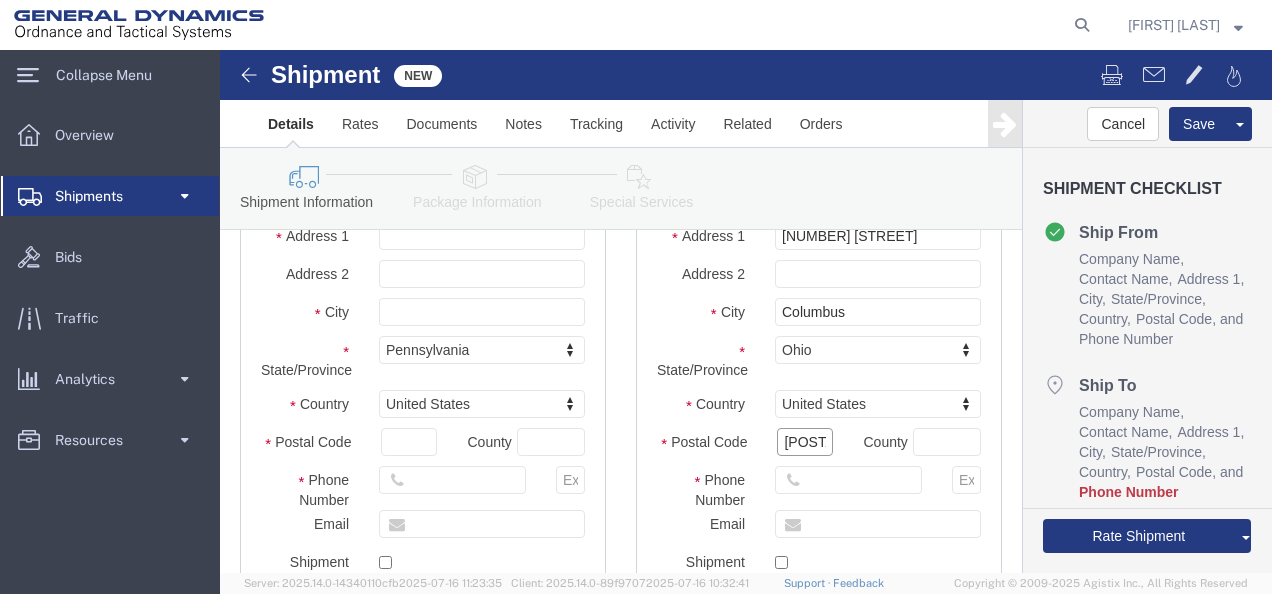type on "[POSTAL_CODE]" 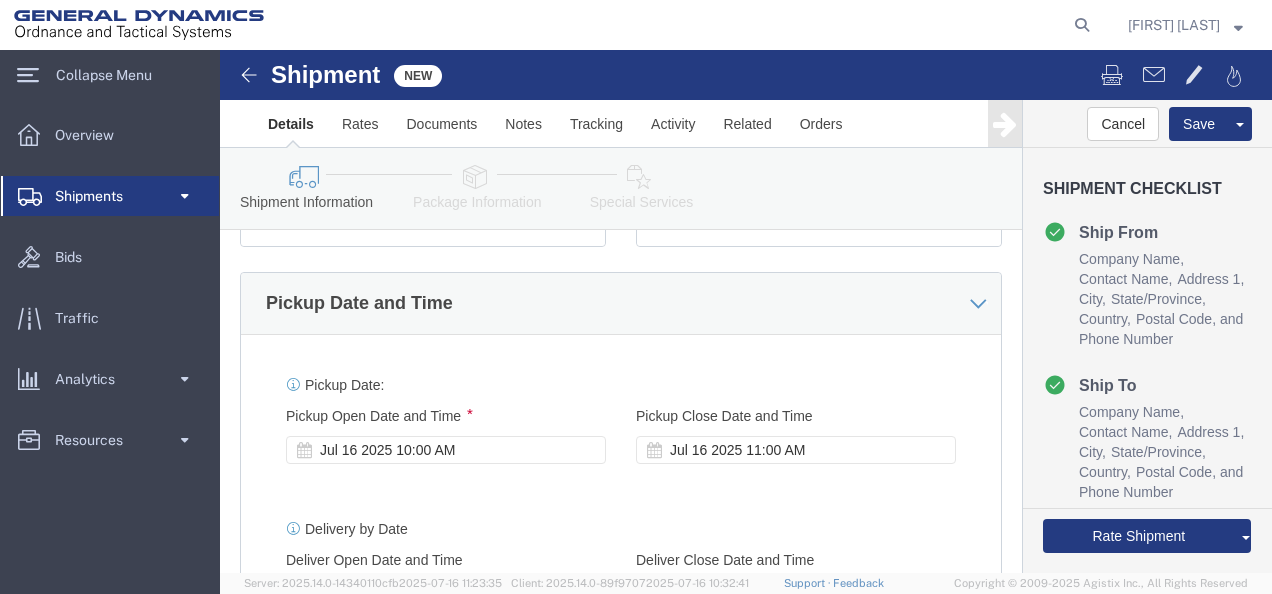 scroll, scrollTop: 811, scrollLeft: 0, axis: vertical 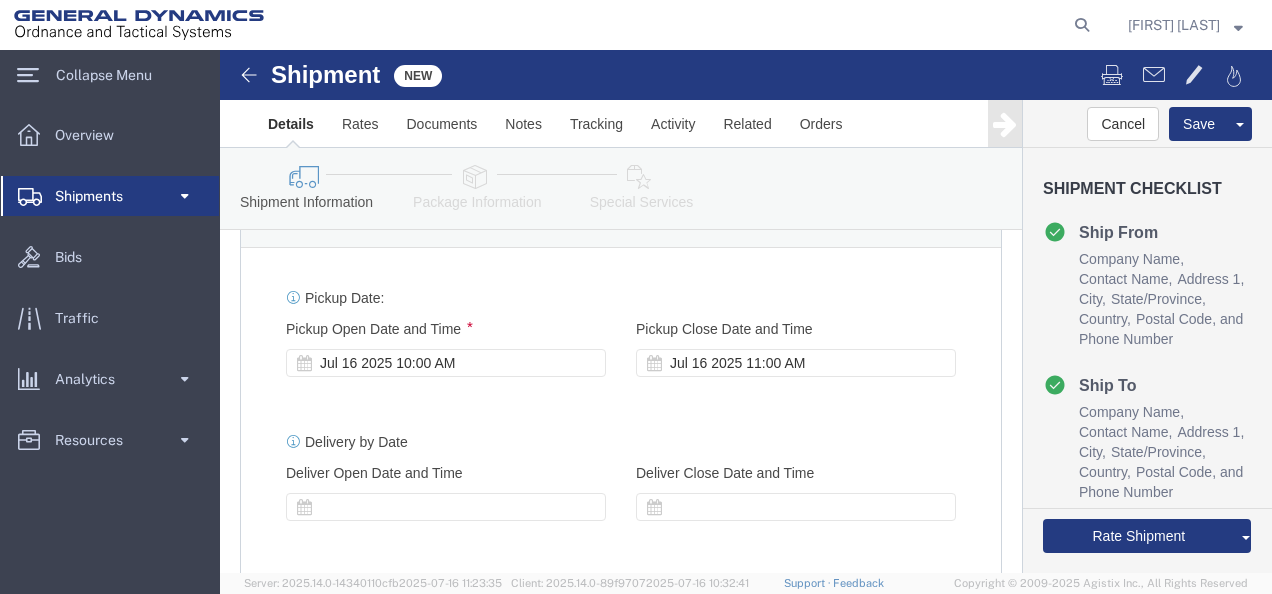 type on "[PHONE]" 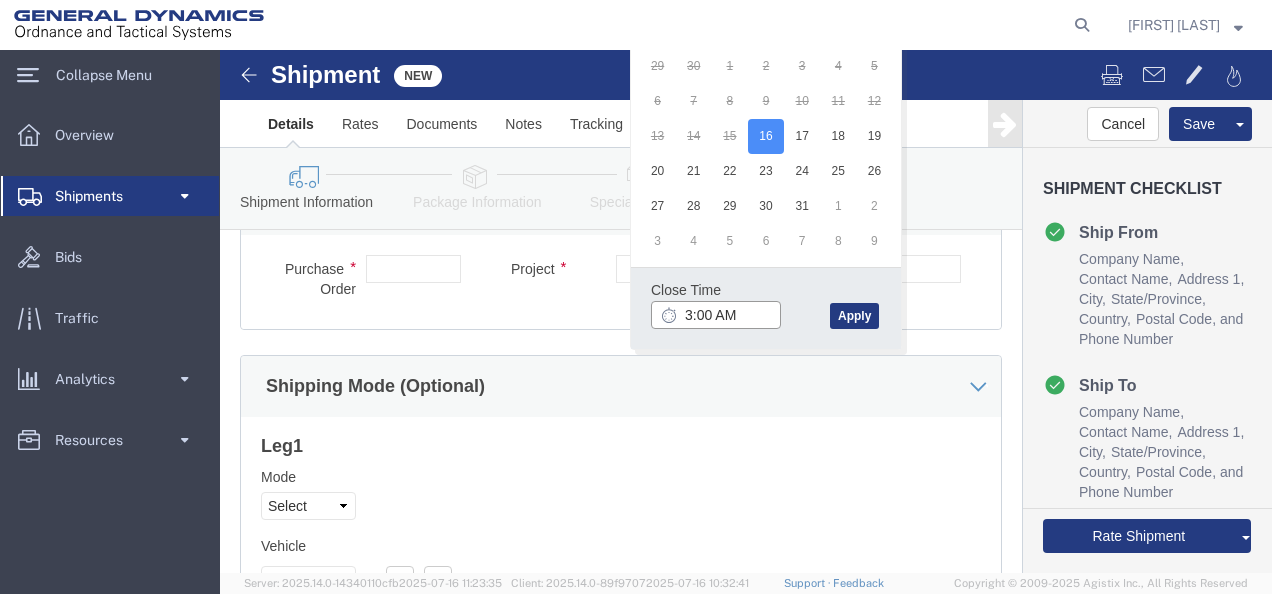 click on "3:00 AM" 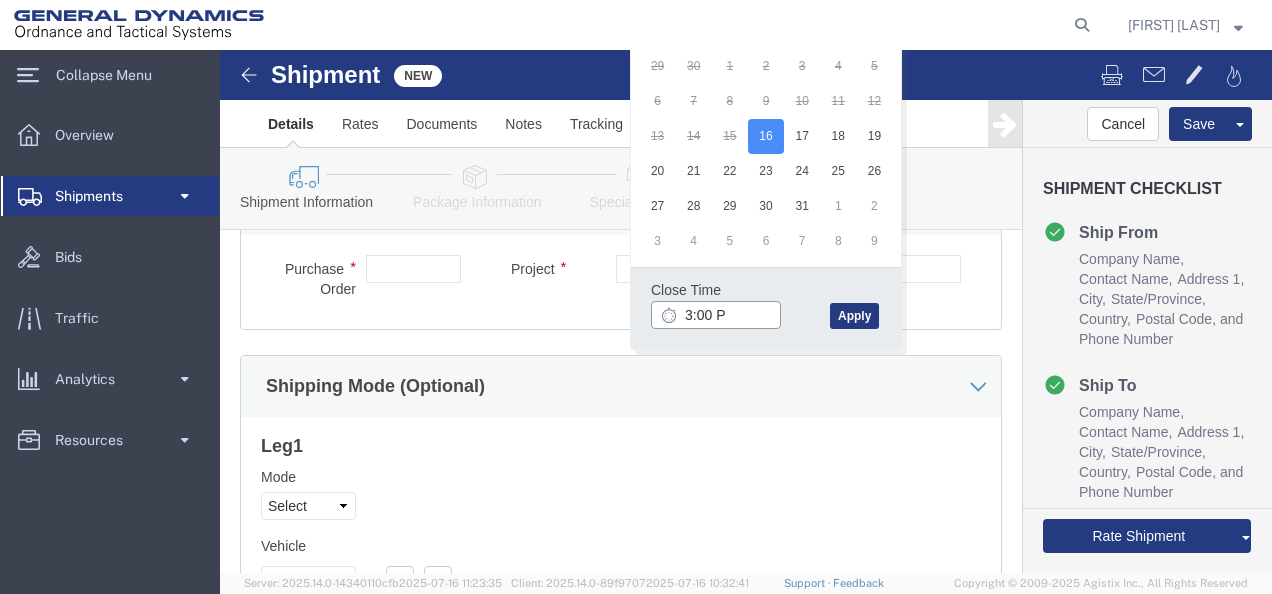 type on "3:00 PM" 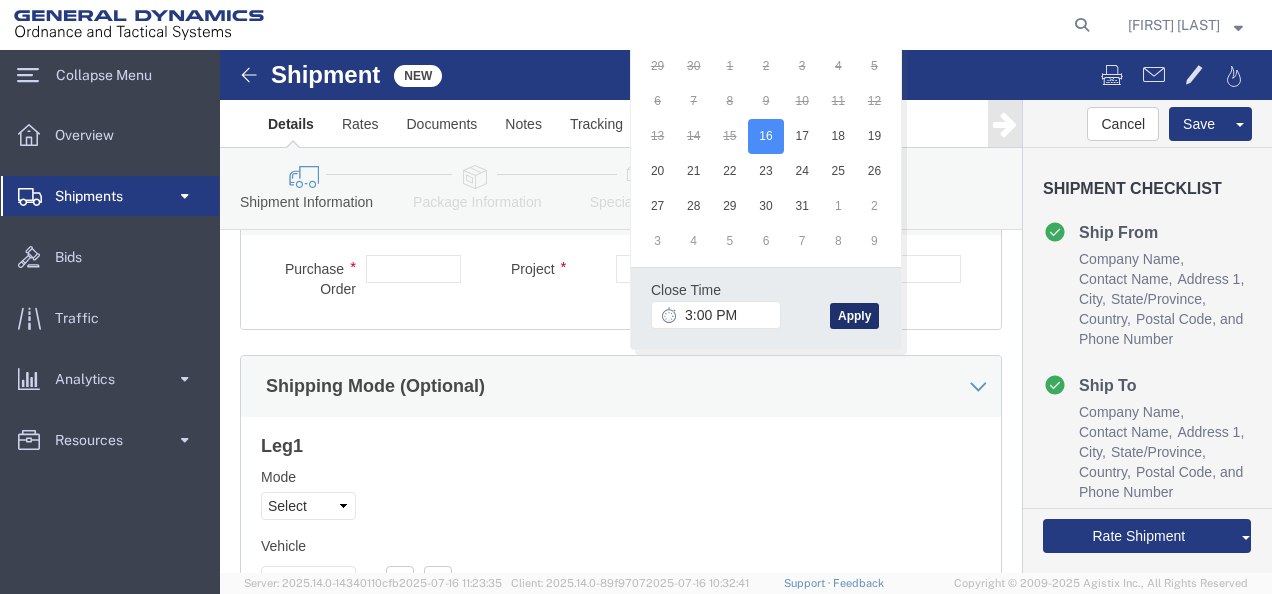 click on "Apply" 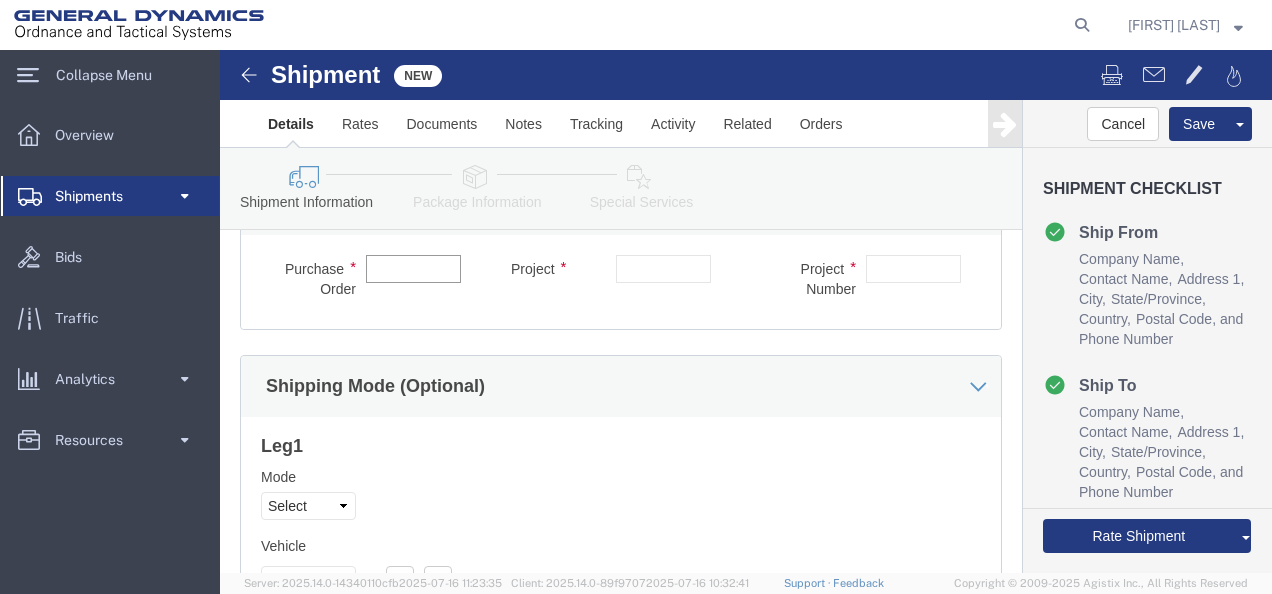 click 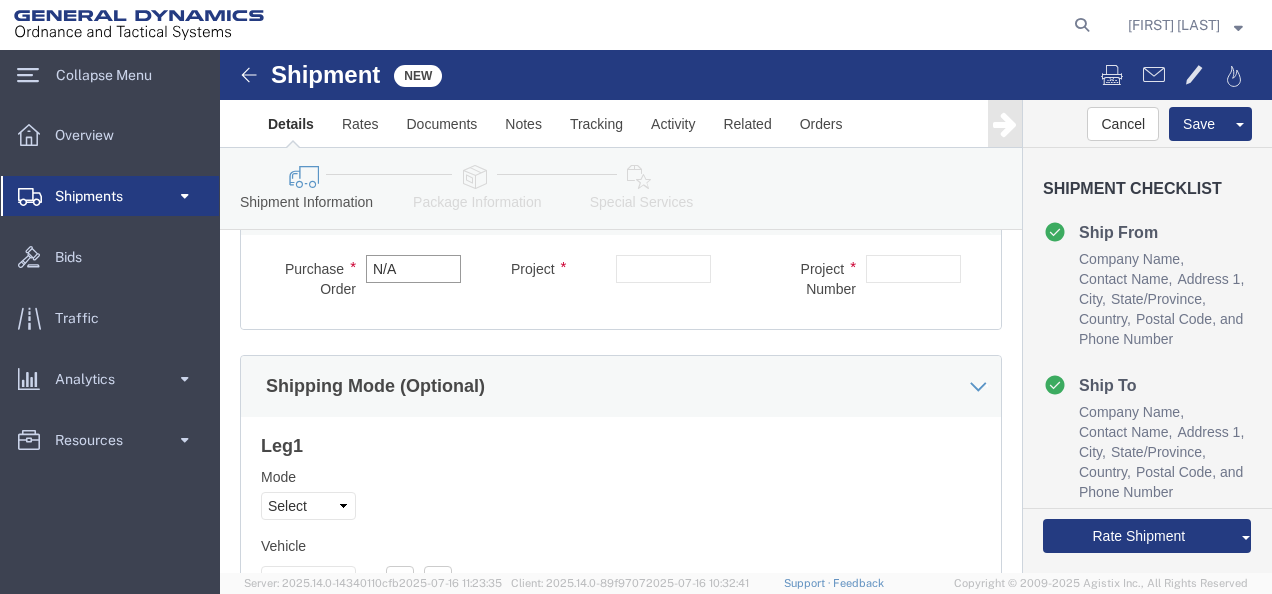 type on "N/A" 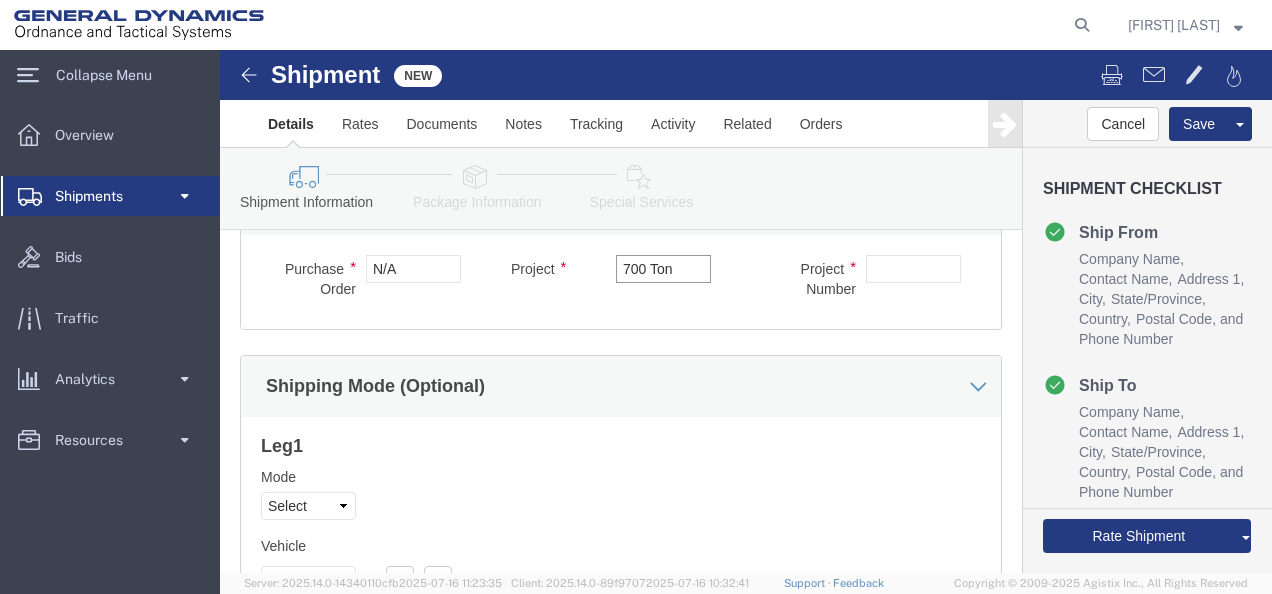 type on "700 Ton" 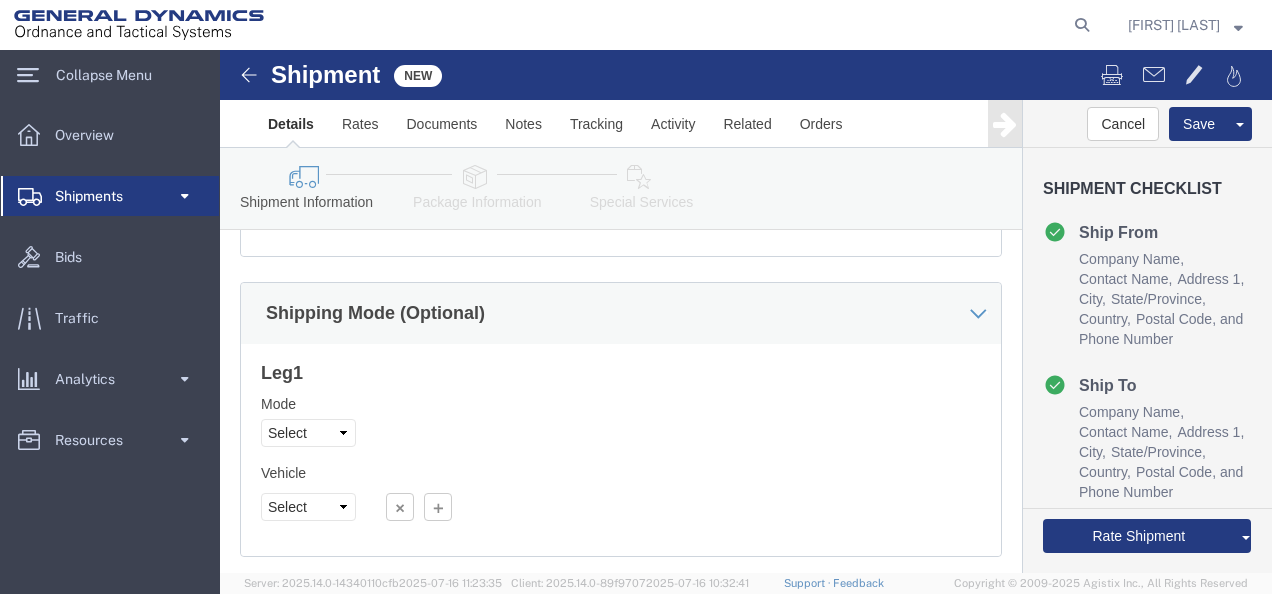 scroll, scrollTop: 1442, scrollLeft: 0, axis: vertical 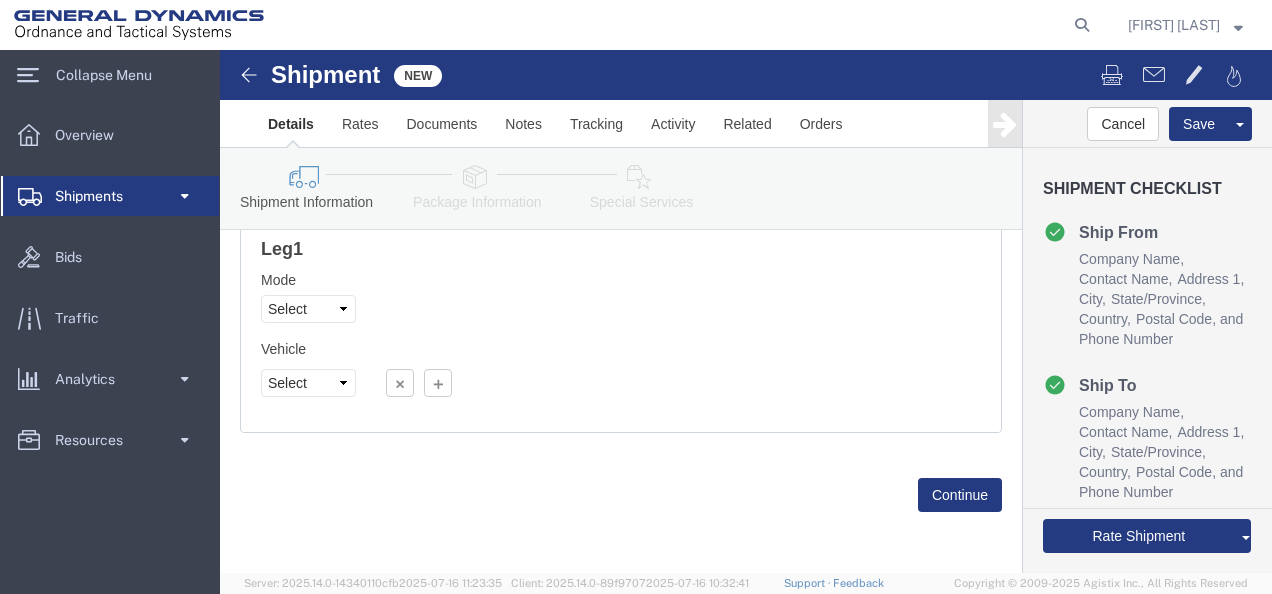 type on "N/A" 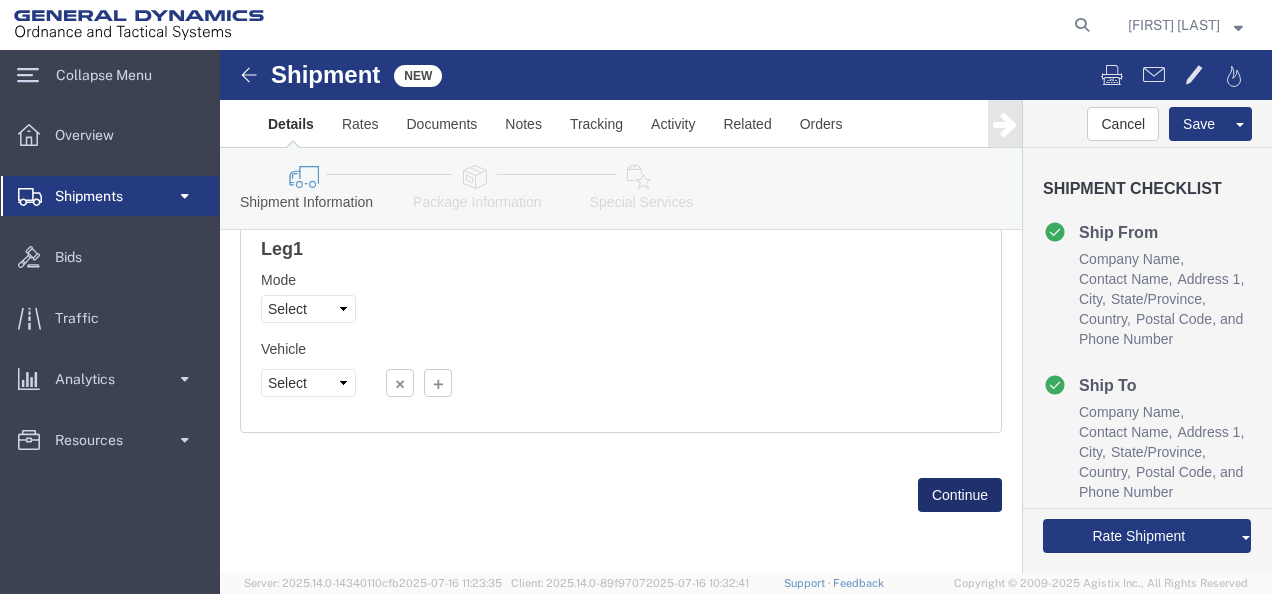 click on "Continue" 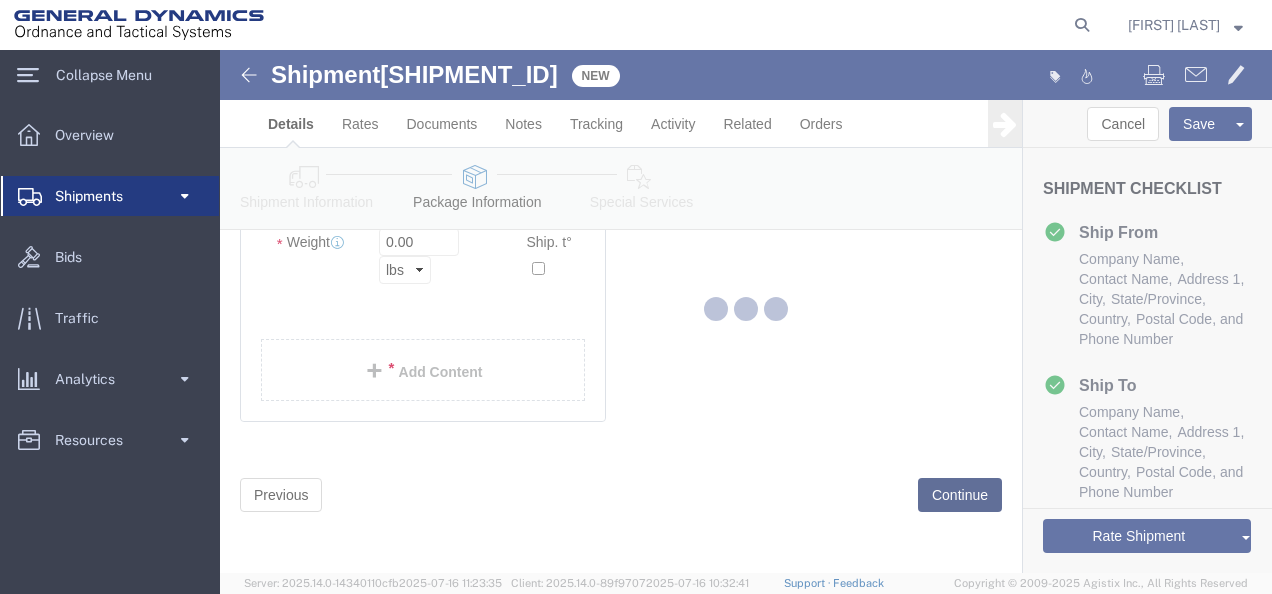 scroll, scrollTop: 204, scrollLeft: 0, axis: vertical 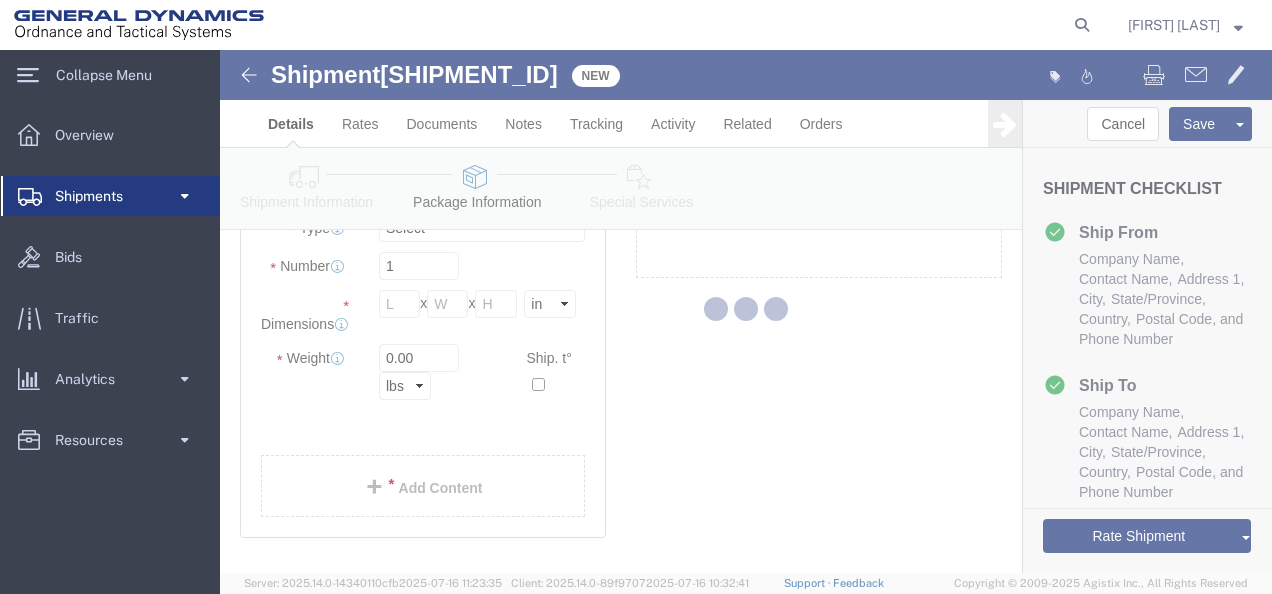 select on "CBOX" 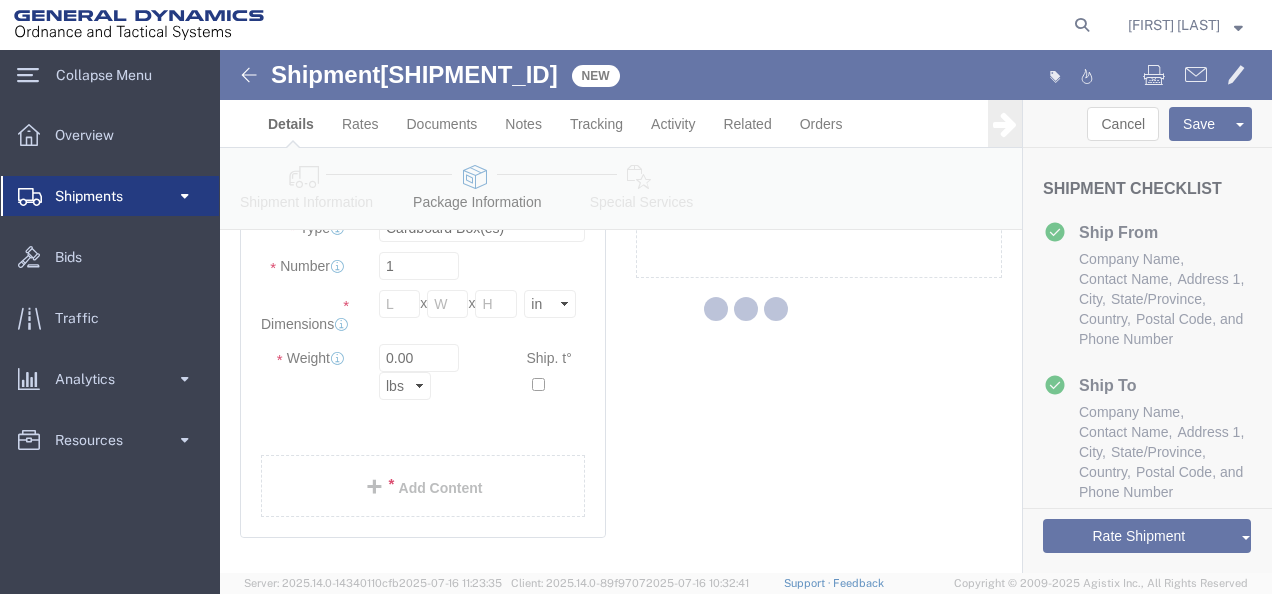 click 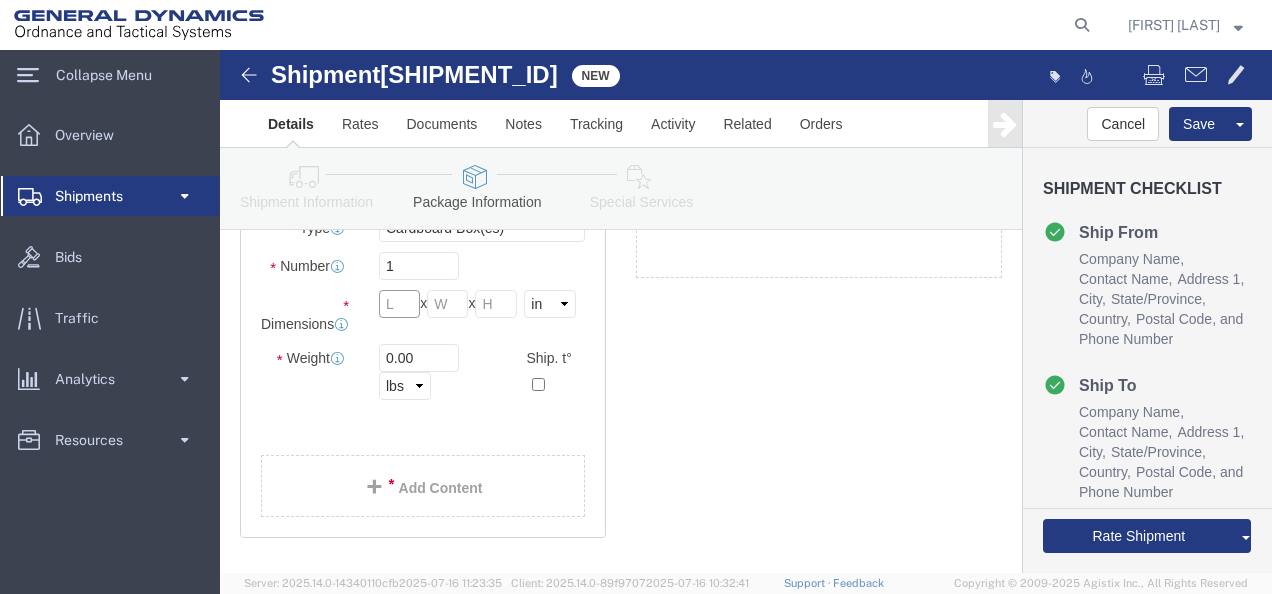 click 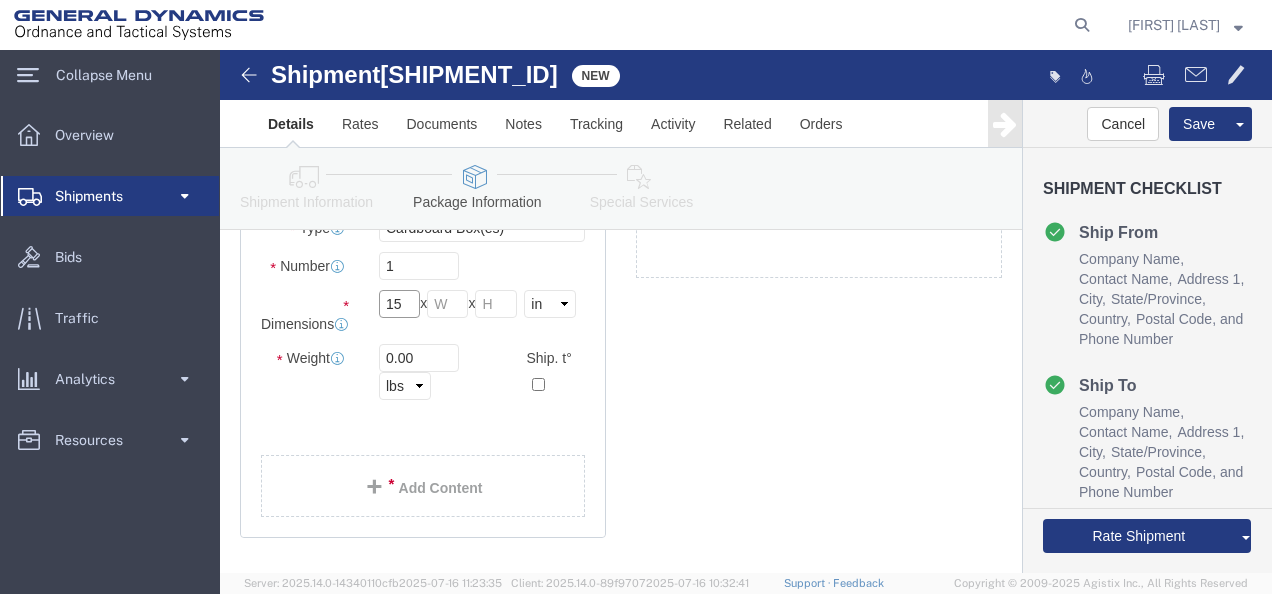 type on "15" 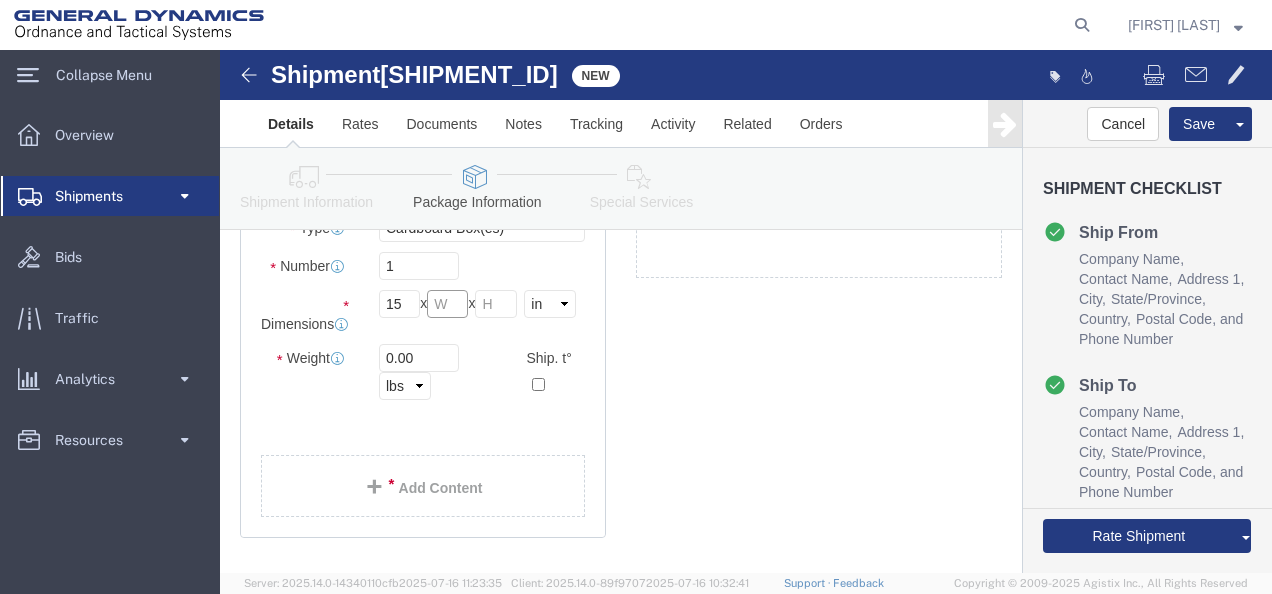 click 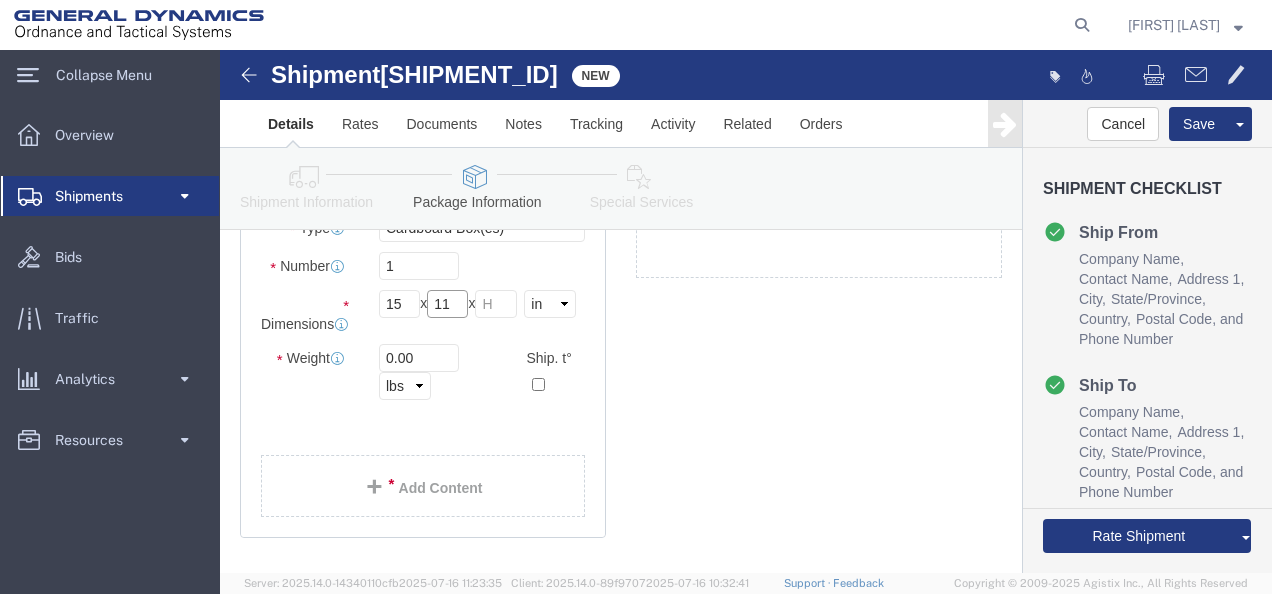 type on "11" 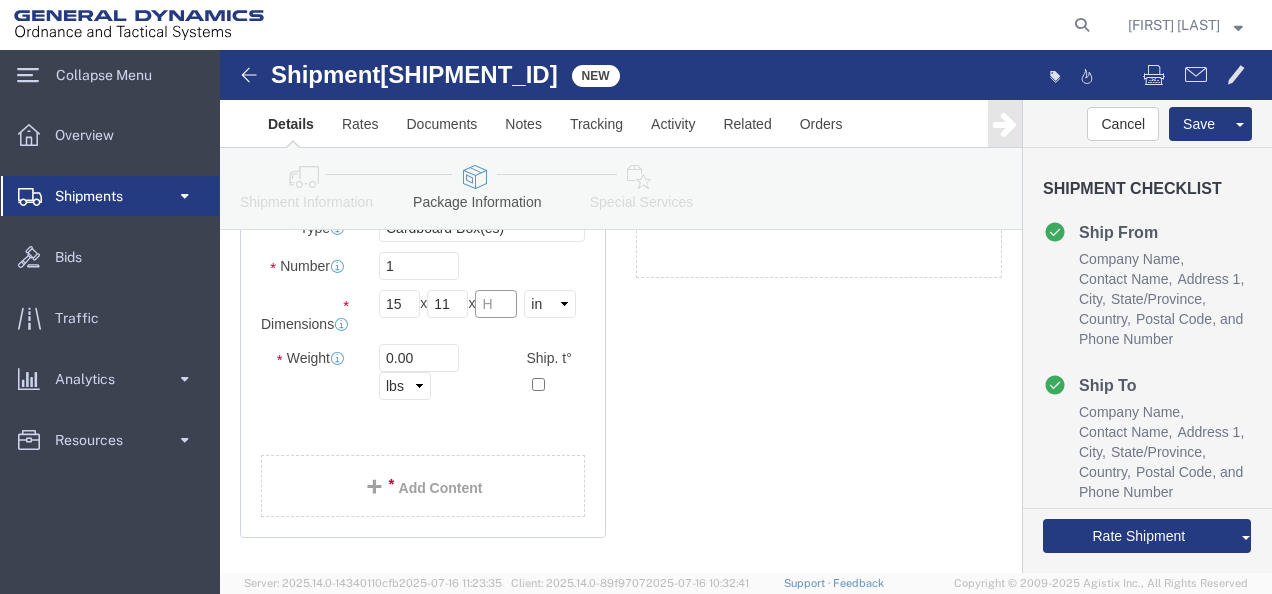 click 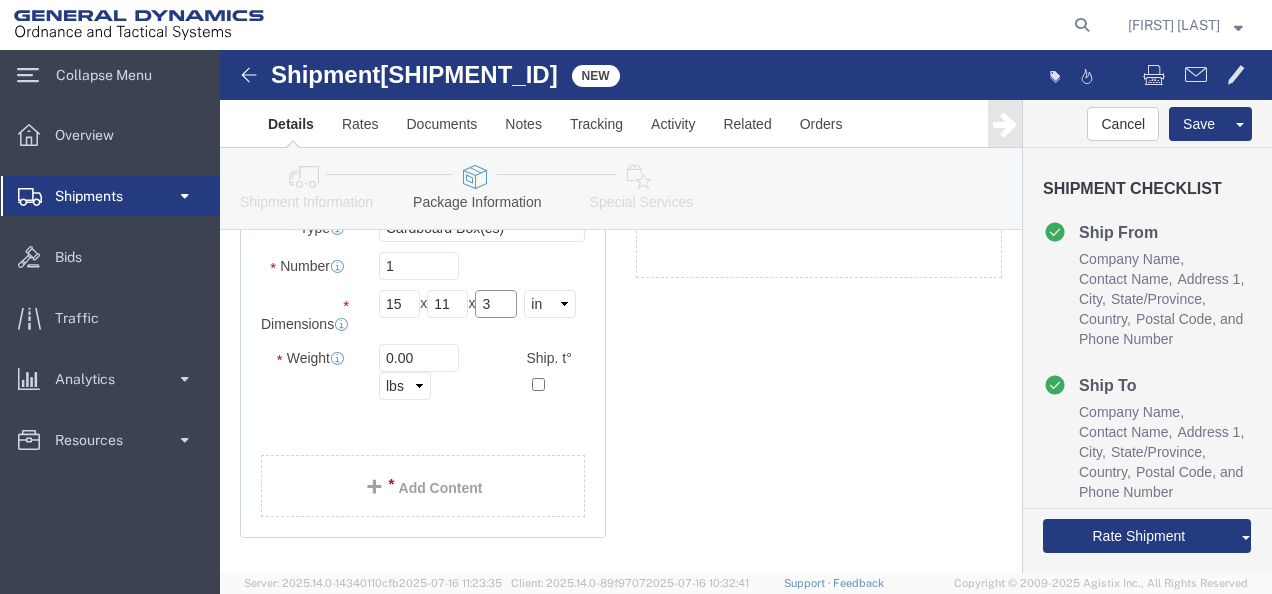 type on "3" 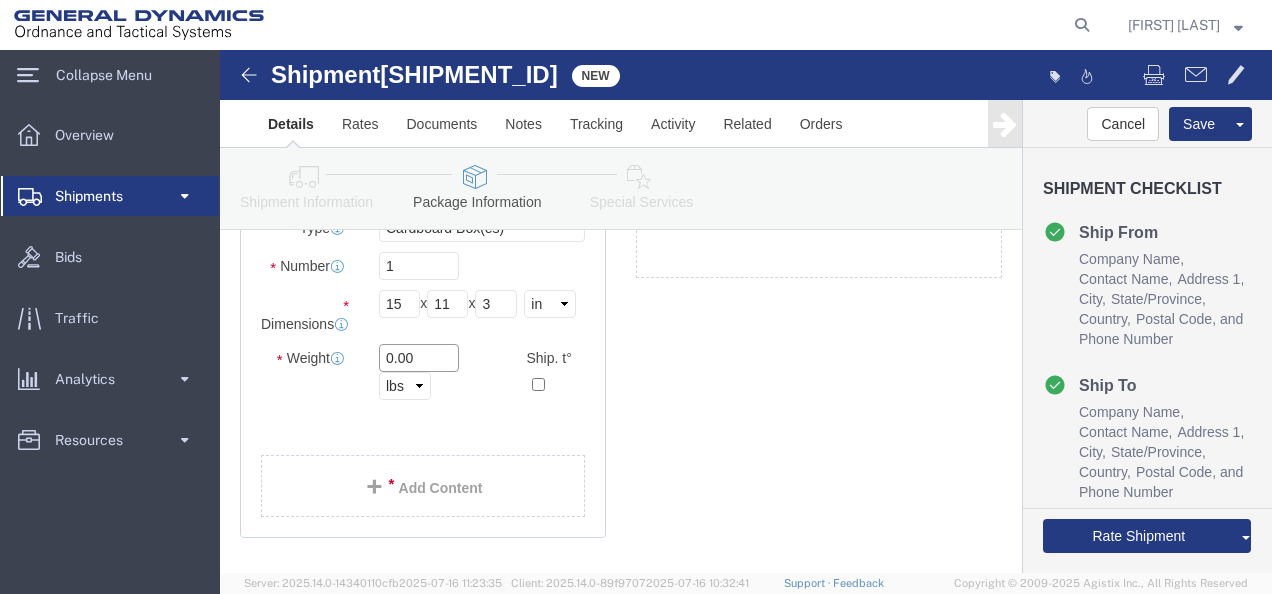 drag, startPoint x: 209, startPoint y: 313, endPoint x: 144, endPoint y: 325, distance: 66.09841 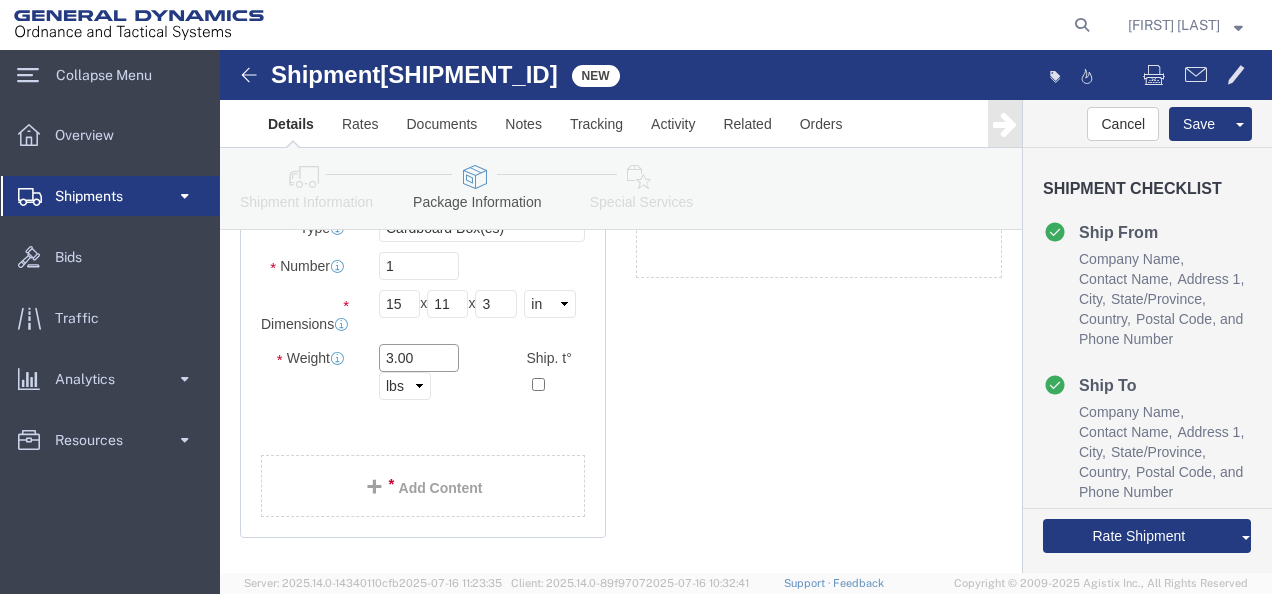 type on "3.00" 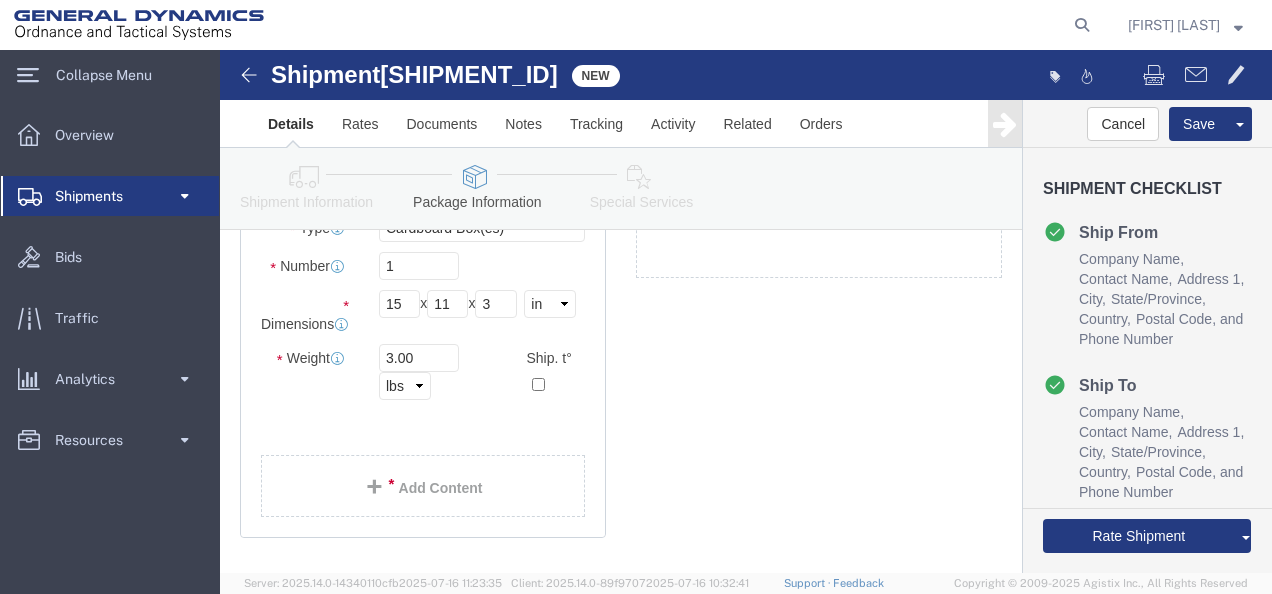 click on "Add Content" 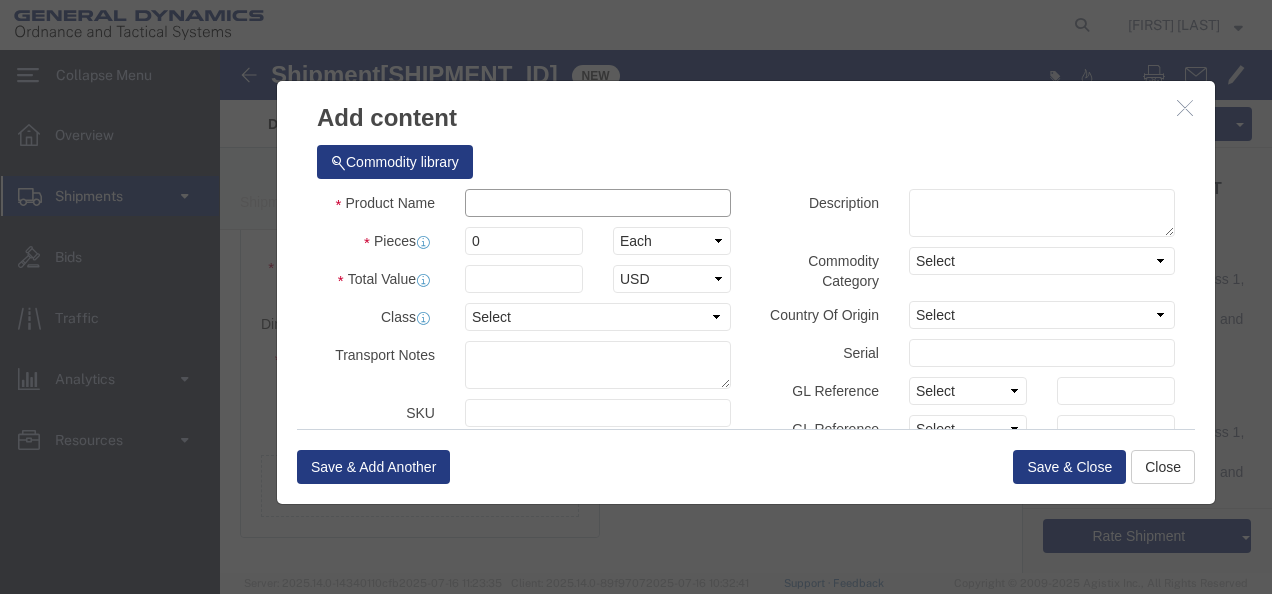 click 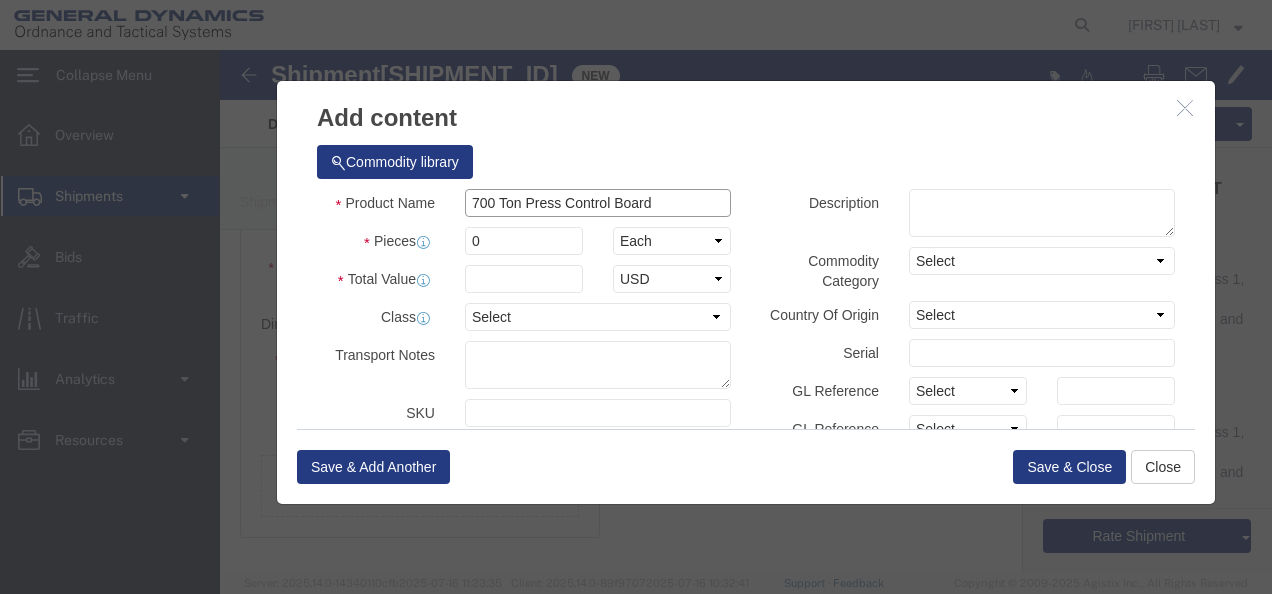 drag, startPoint x: 467, startPoint y: 150, endPoint x: 61, endPoint y: 104, distance: 408.5976 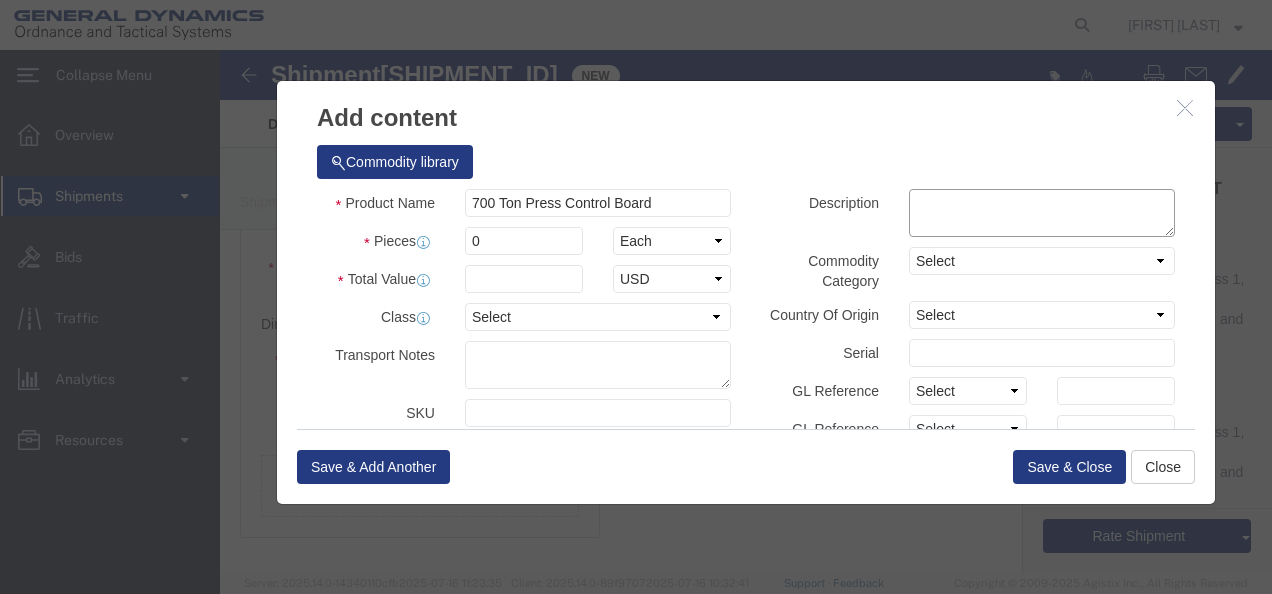 click 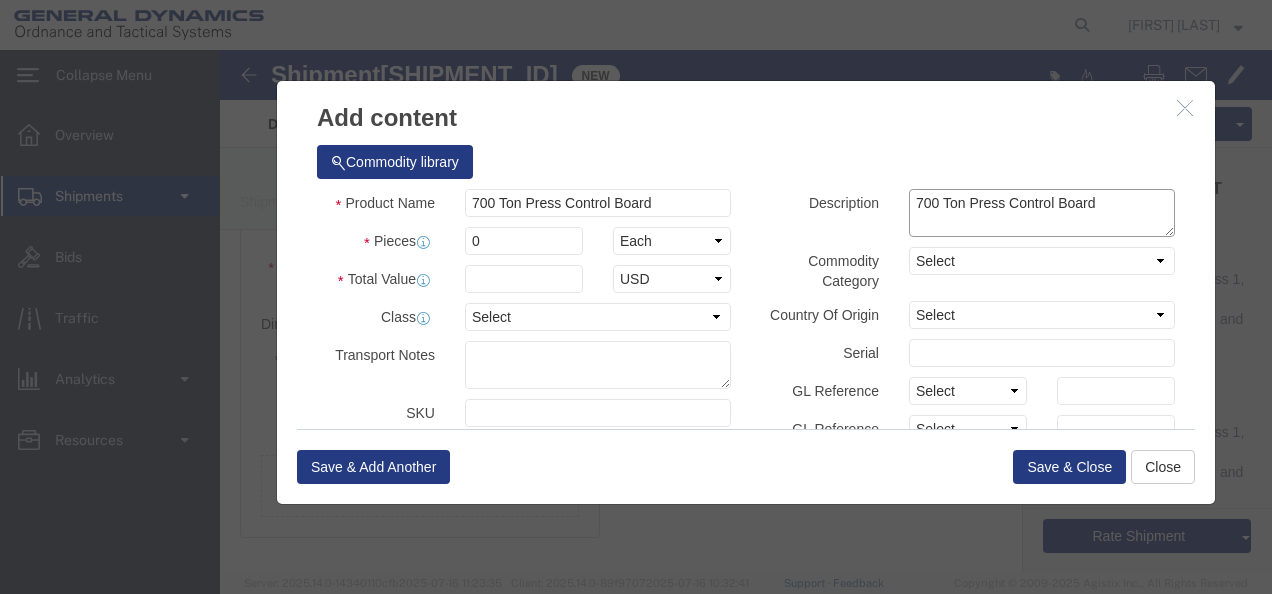 type on "700 Ton Press Control Board" 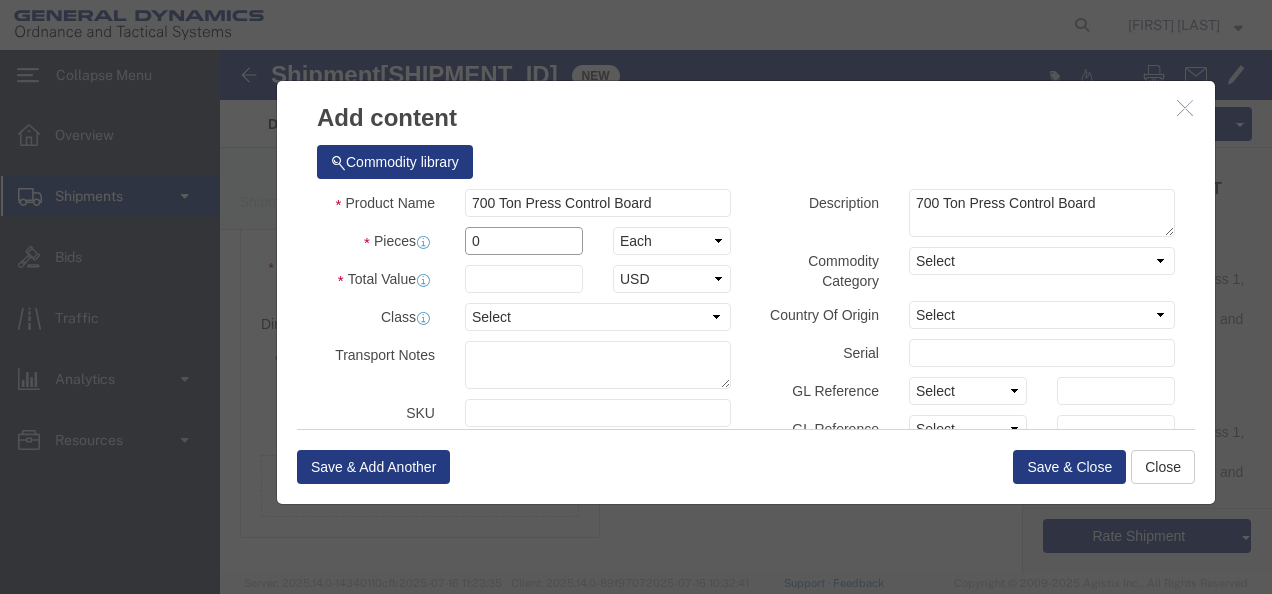 drag, startPoint x: 309, startPoint y: 186, endPoint x: 215, endPoint y: 183, distance: 94.04786 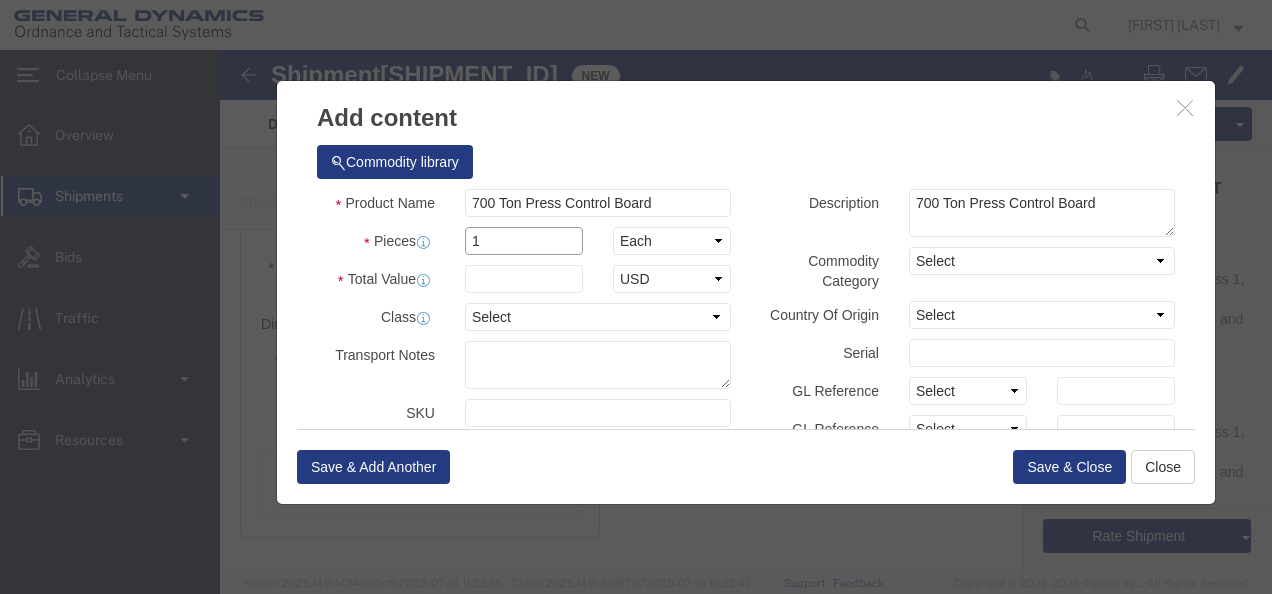 type on "1" 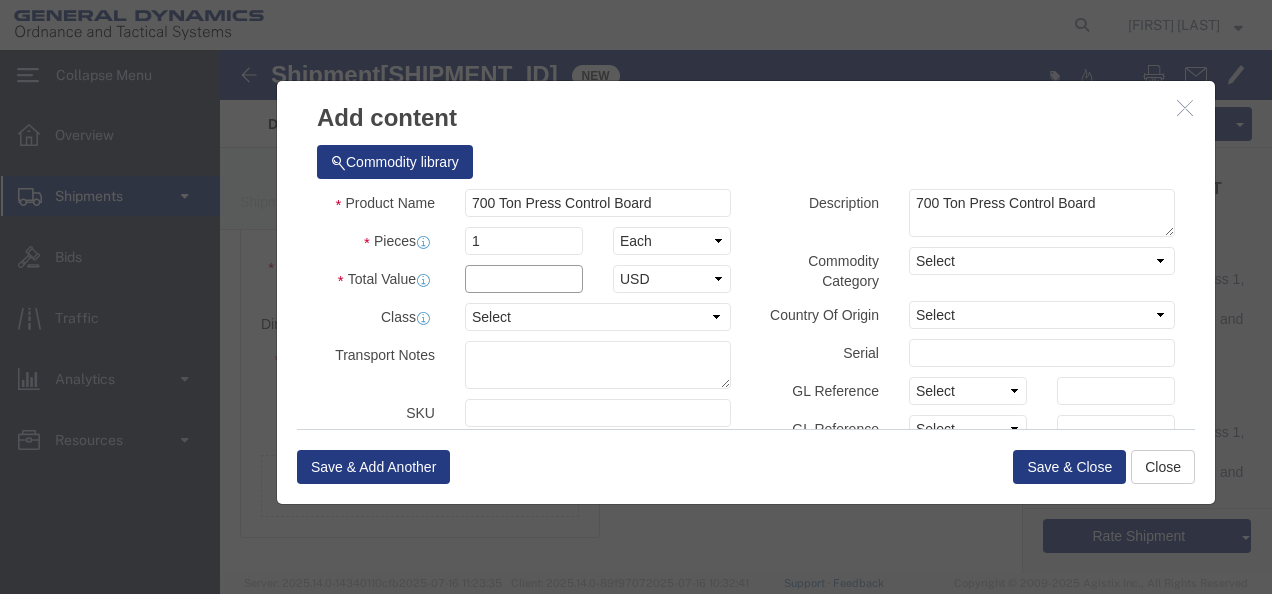 click 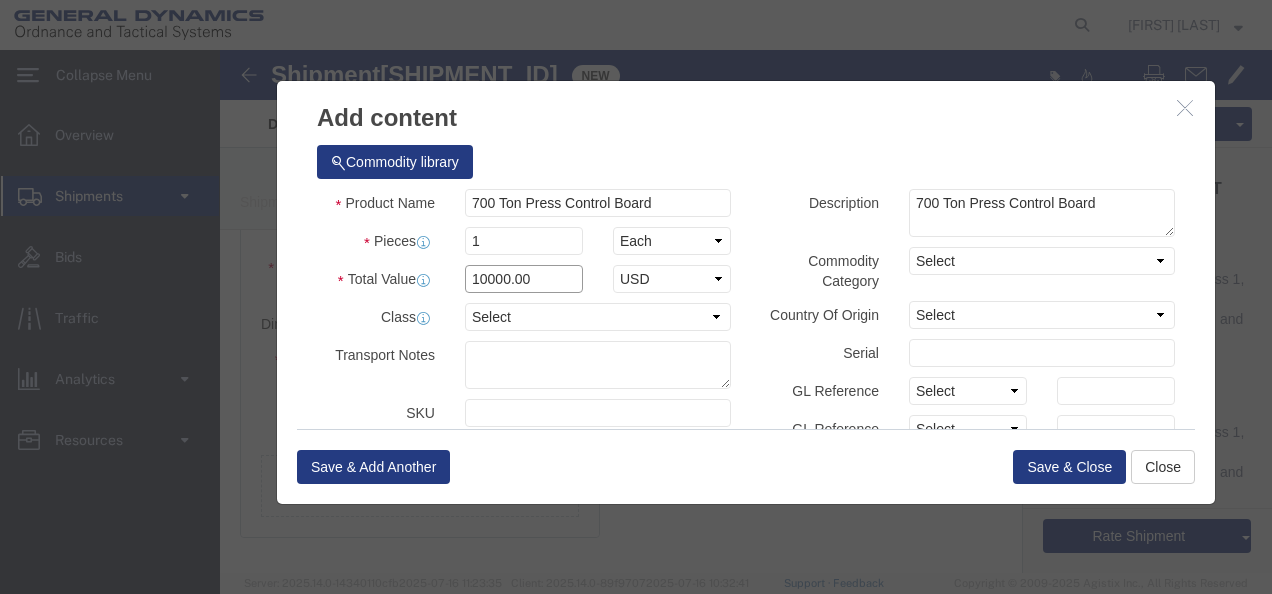 type on "10000.00" 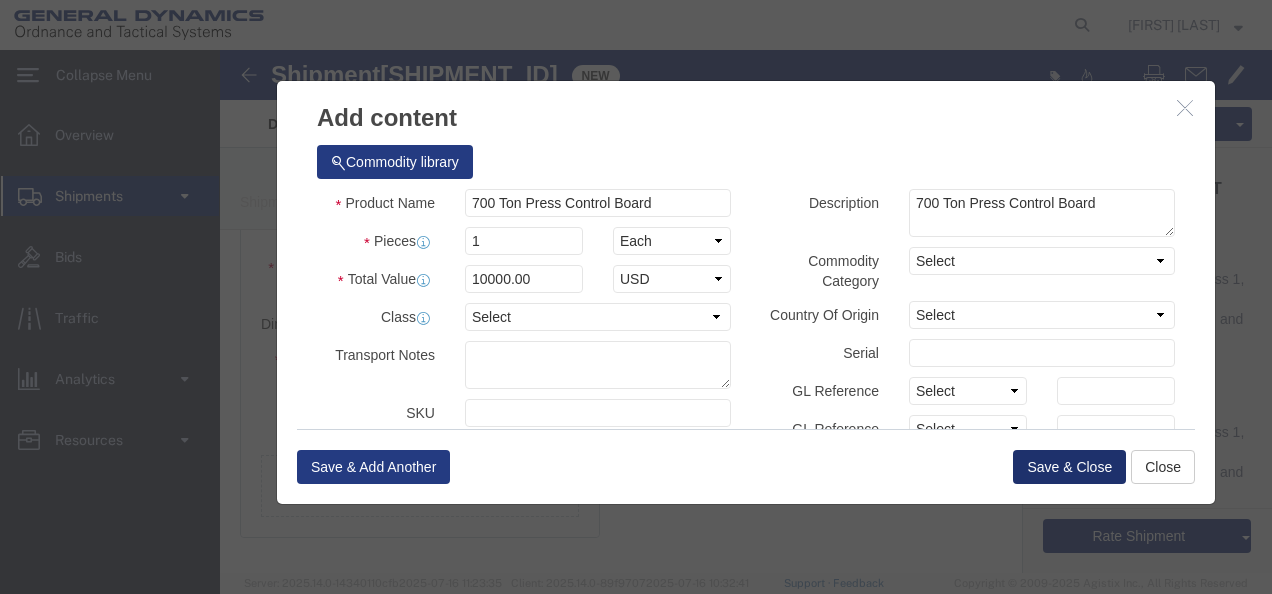 click on "Save & Close" 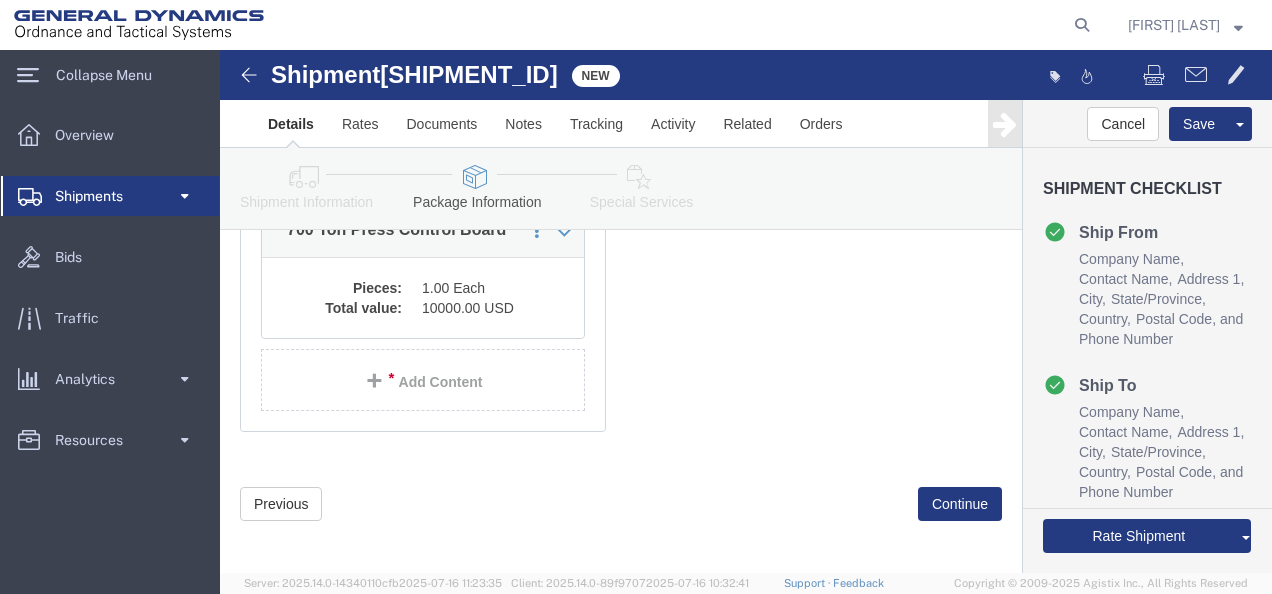 scroll, scrollTop: 422, scrollLeft: 0, axis: vertical 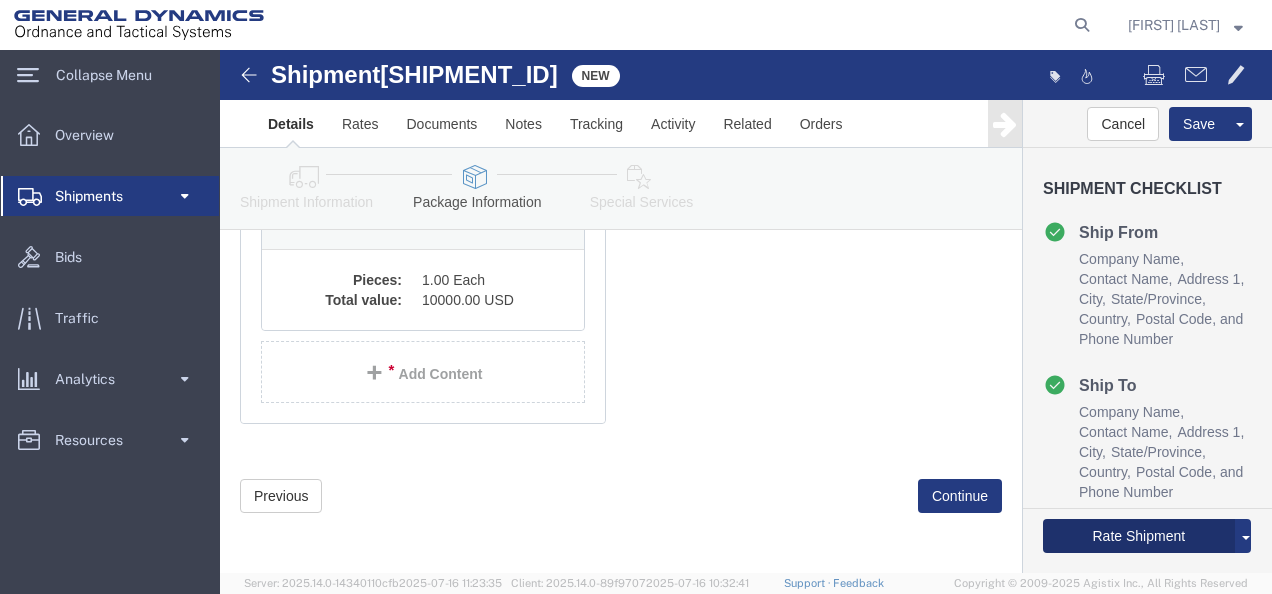 click on "Rate Shipment" 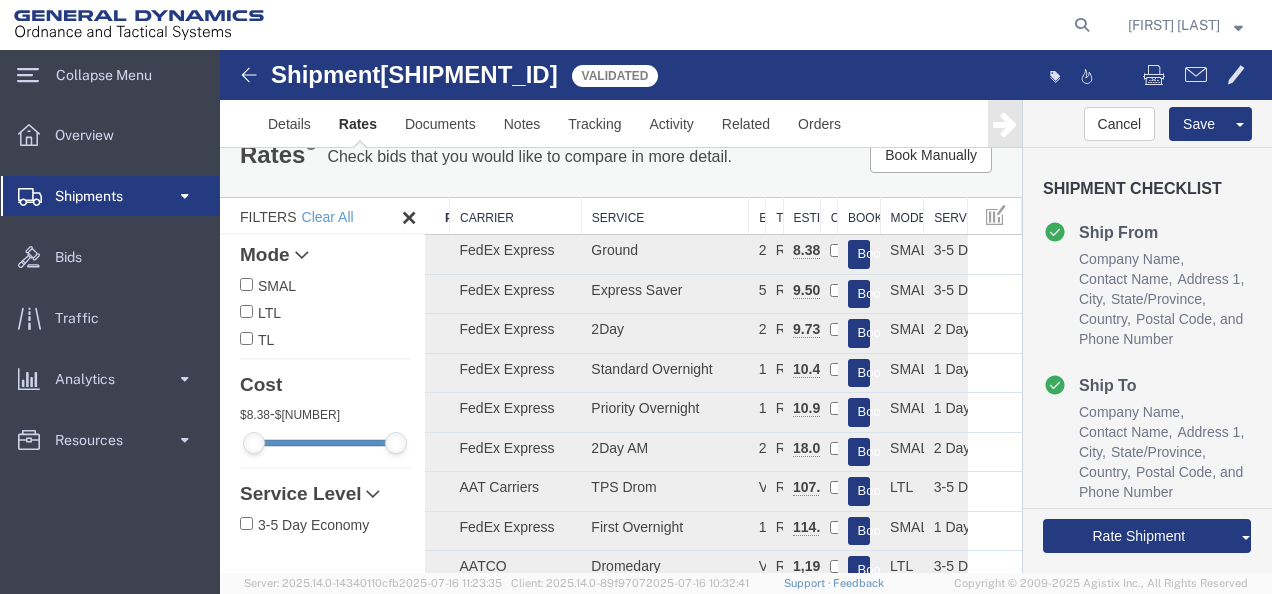 scroll, scrollTop: 0, scrollLeft: 0, axis: both 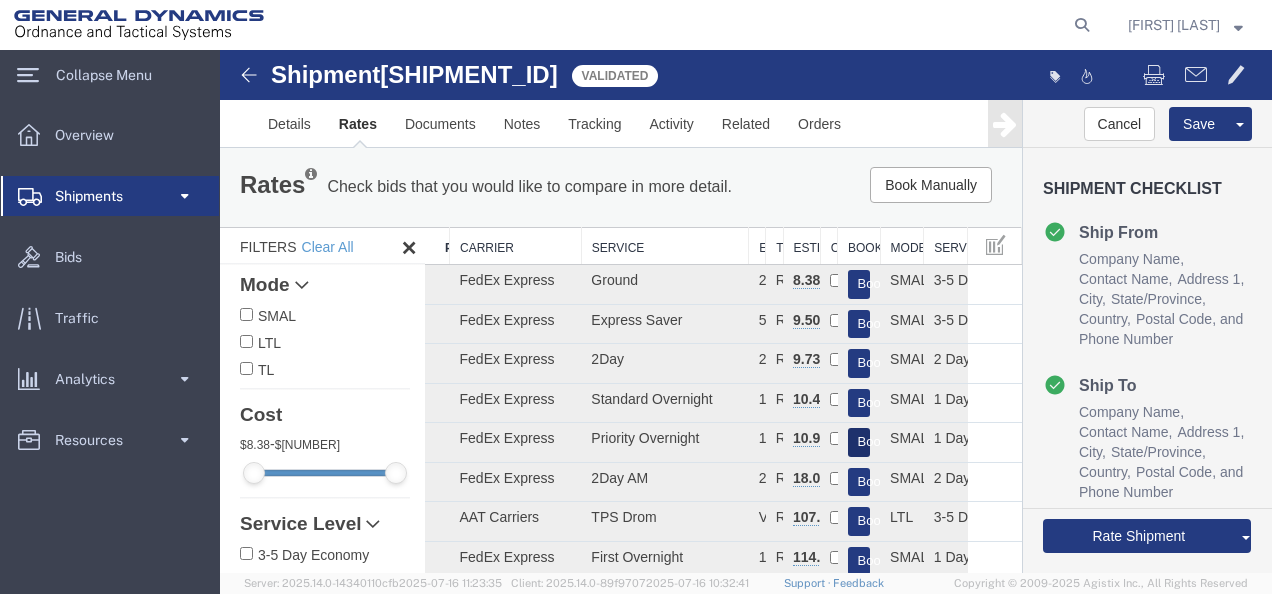 click on "Book" at bounding box center (859, 442) 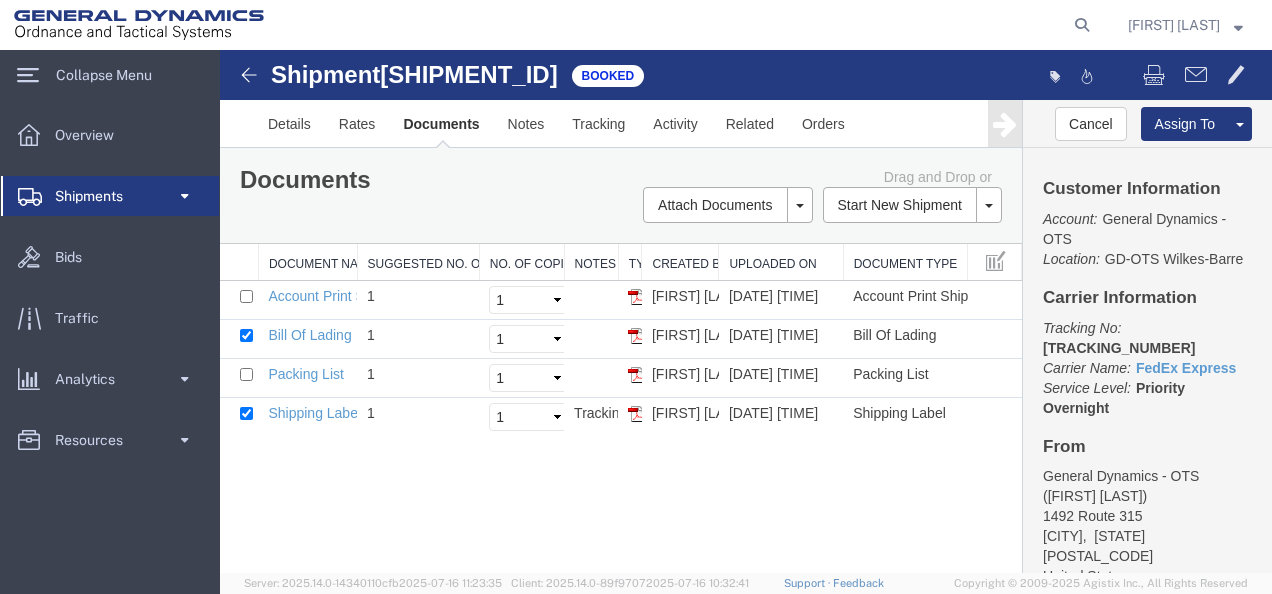 click at bounding box center (239, 339) 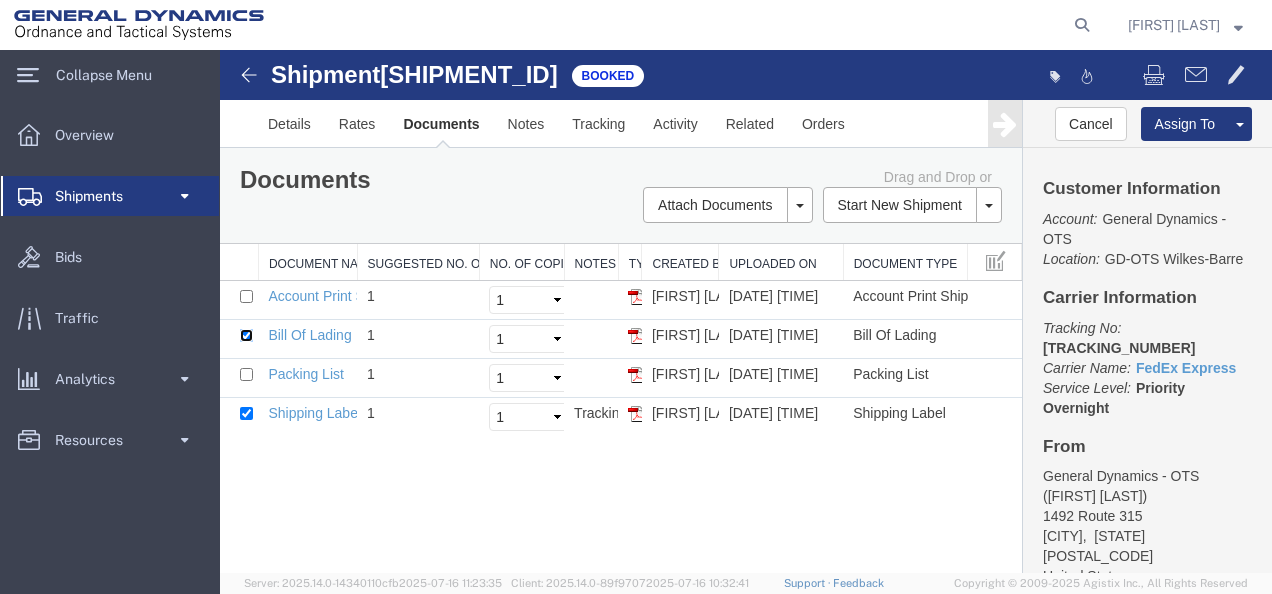 click at bounding box center [246, 335] 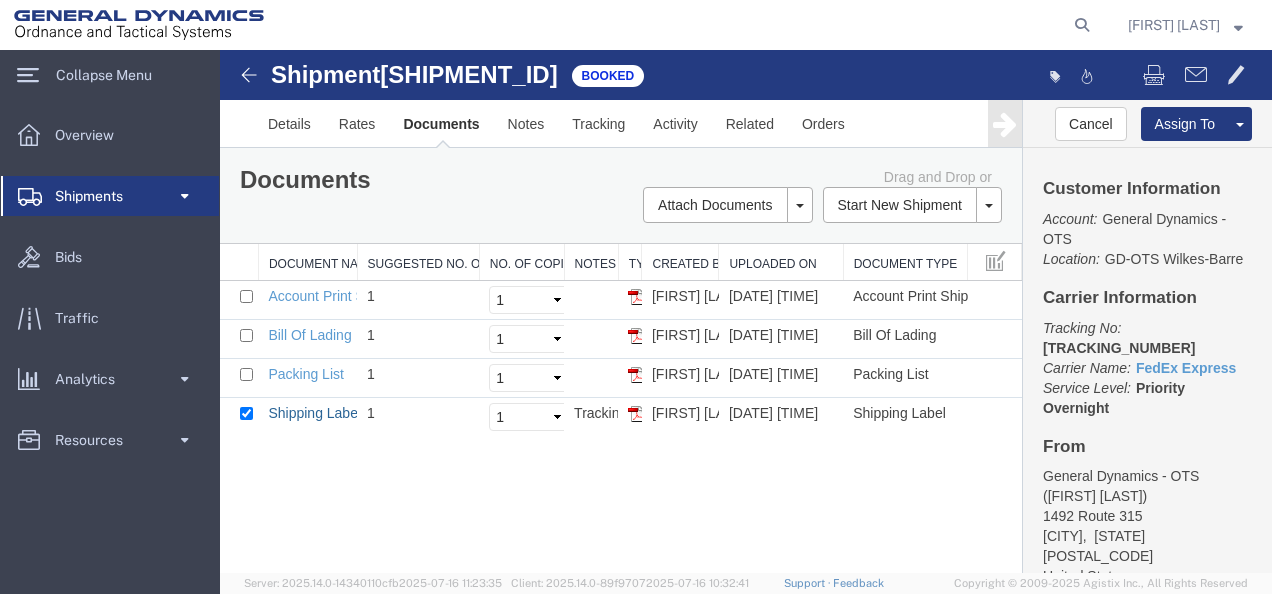 click on "Shipping Label Laser" at bounding box center (334, 413) 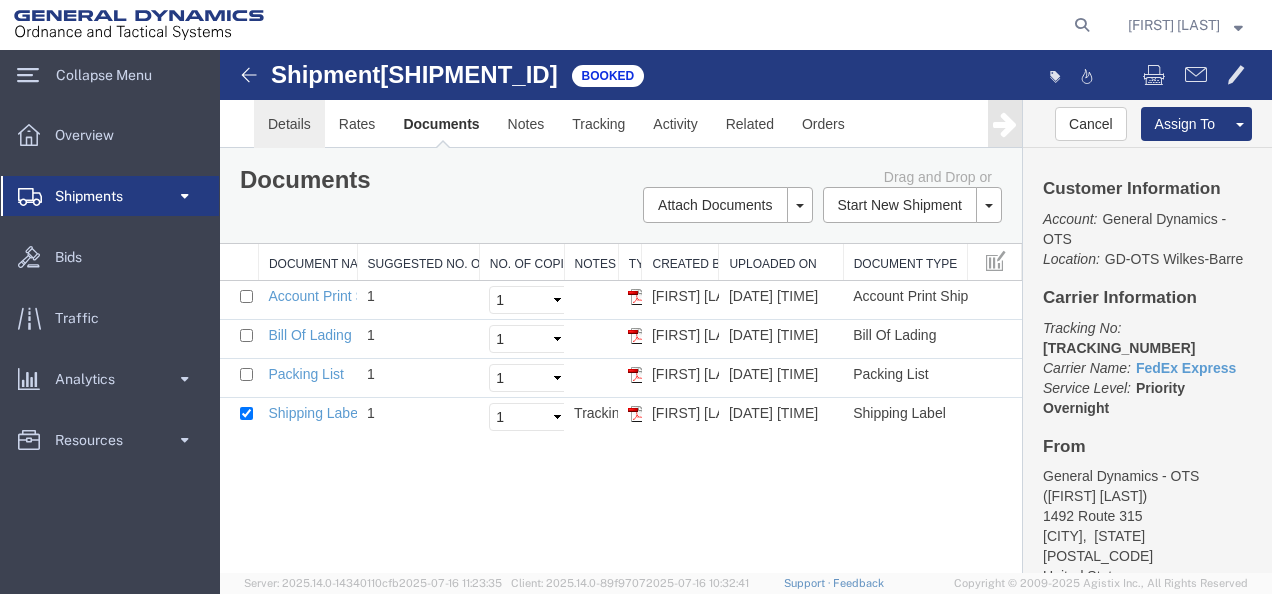 click on "Details" at bounding box center [289, 124] 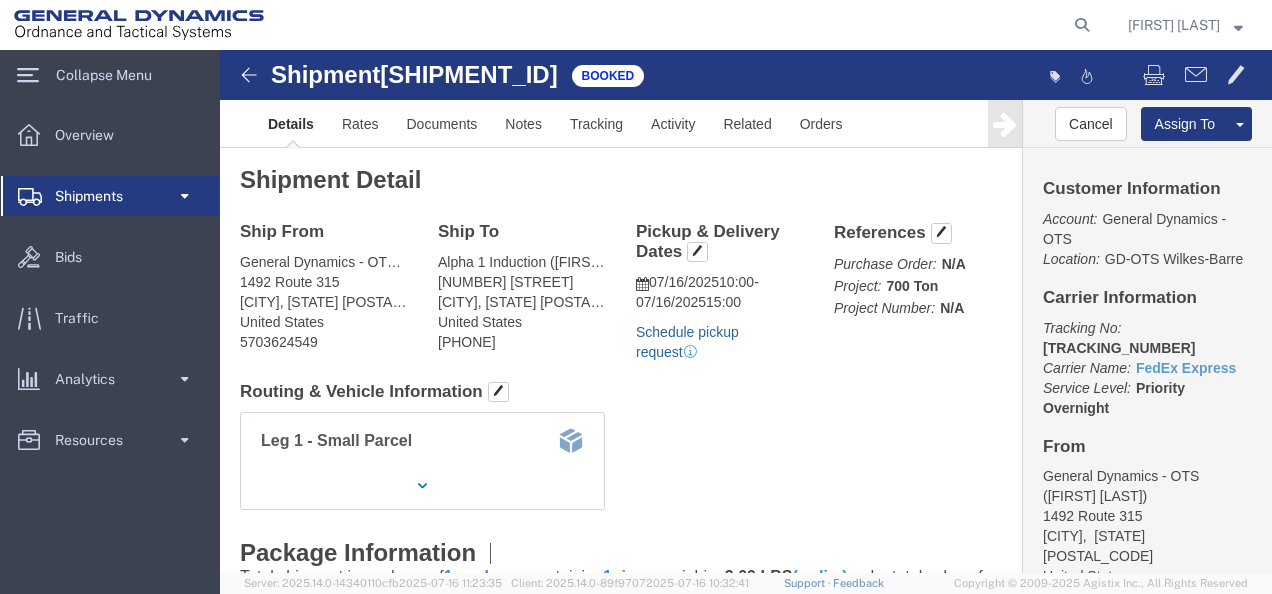 click on "Schedule pickup request" 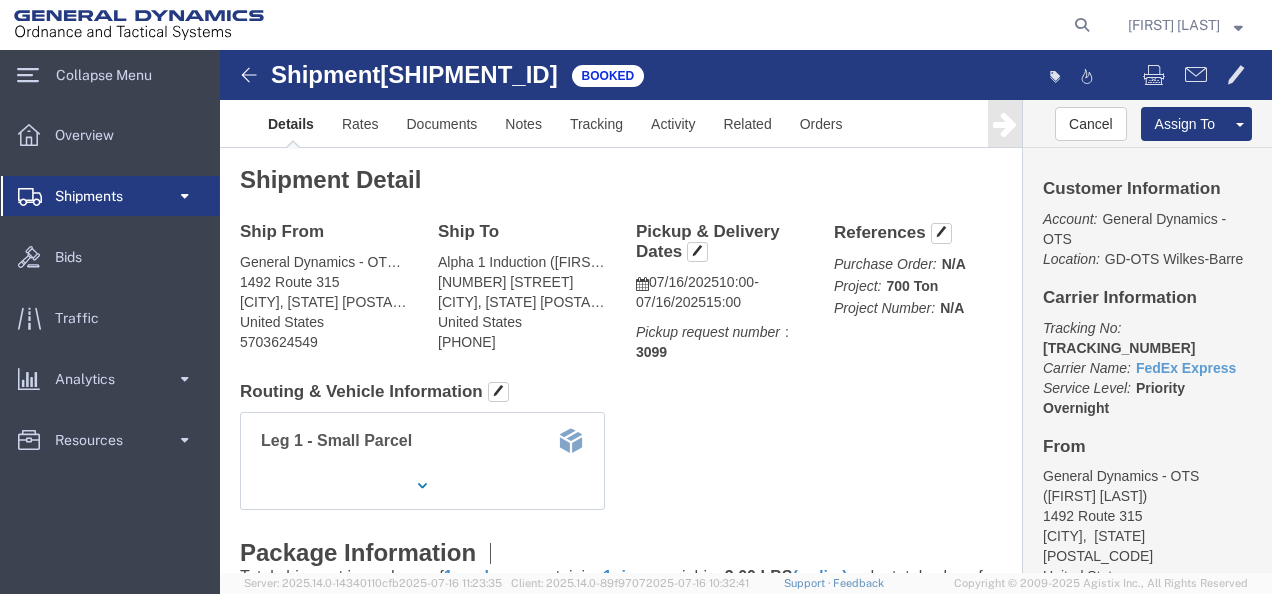 drag, startPoint x: 527, startPoint y: 270, endPoint x: 1012, endPoint y: 595, distance: 583.8236 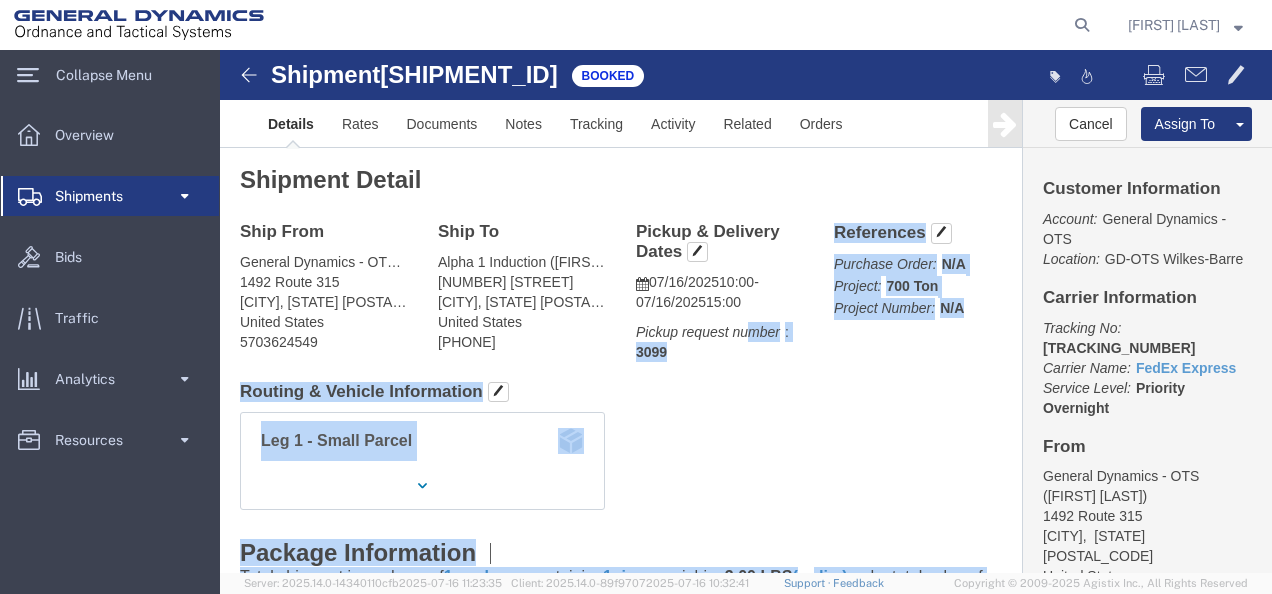 click on "Leg 1 - Small Parcel" 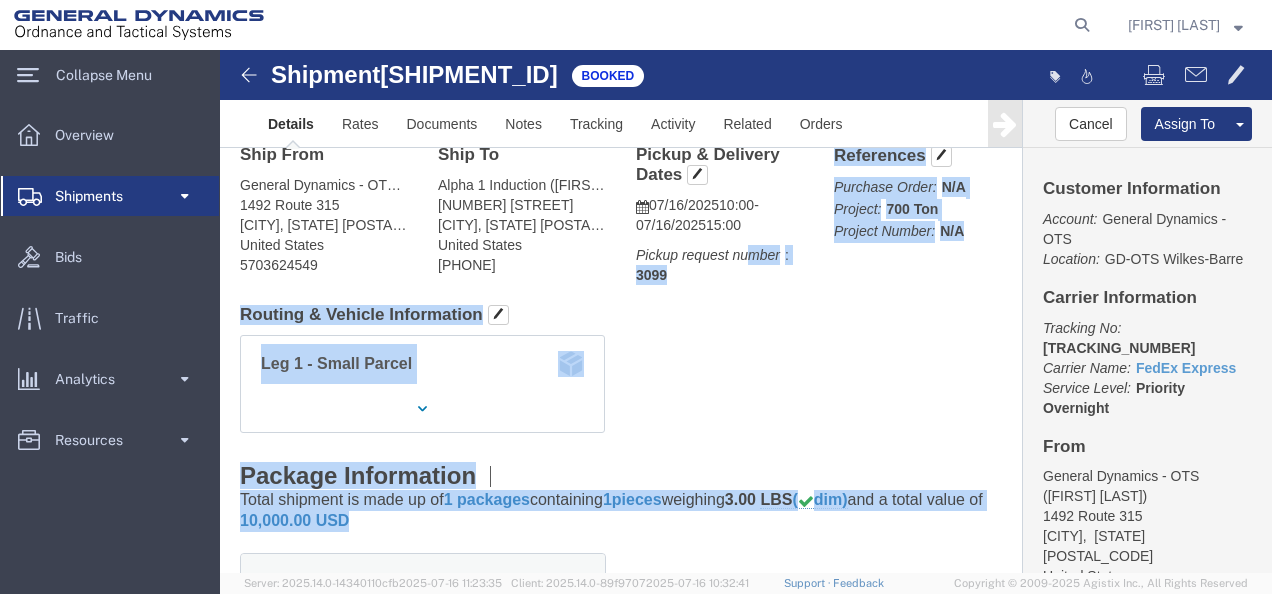 scroll, scrollTop: 300, scrollLeft: 0, axis: vertical 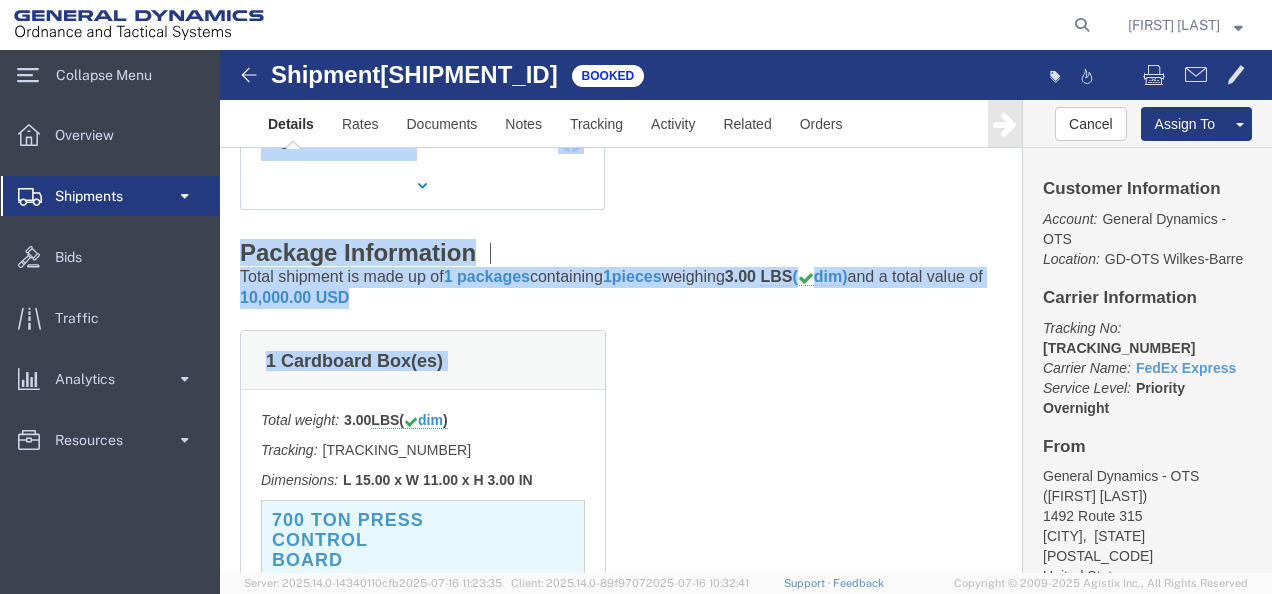 click on "Tracking: [TRACKING_NUMBER]
Dimensions: L 15.00 x W 11.00 x H 3.00 IN
Devices:
Pieces:  1.00
Each
Total value:  10000.00 USD
Package 1 Content 1
Product Name: 700 Ton Press Control Board
Description: 700 Ton Press Control Board
Pieces: 1.00
Each
Total value: 10000.00 USD
Previous content Next content
Add Content" 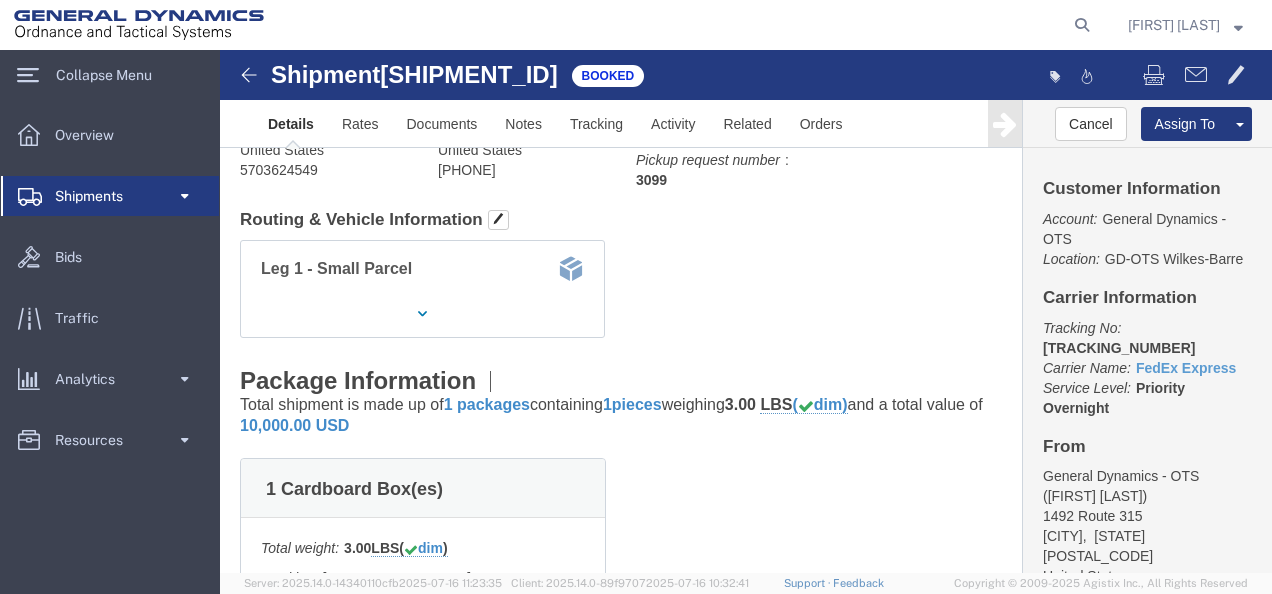 scroll, scrollTop: 100, scrollLeft: 0, axis: vertical 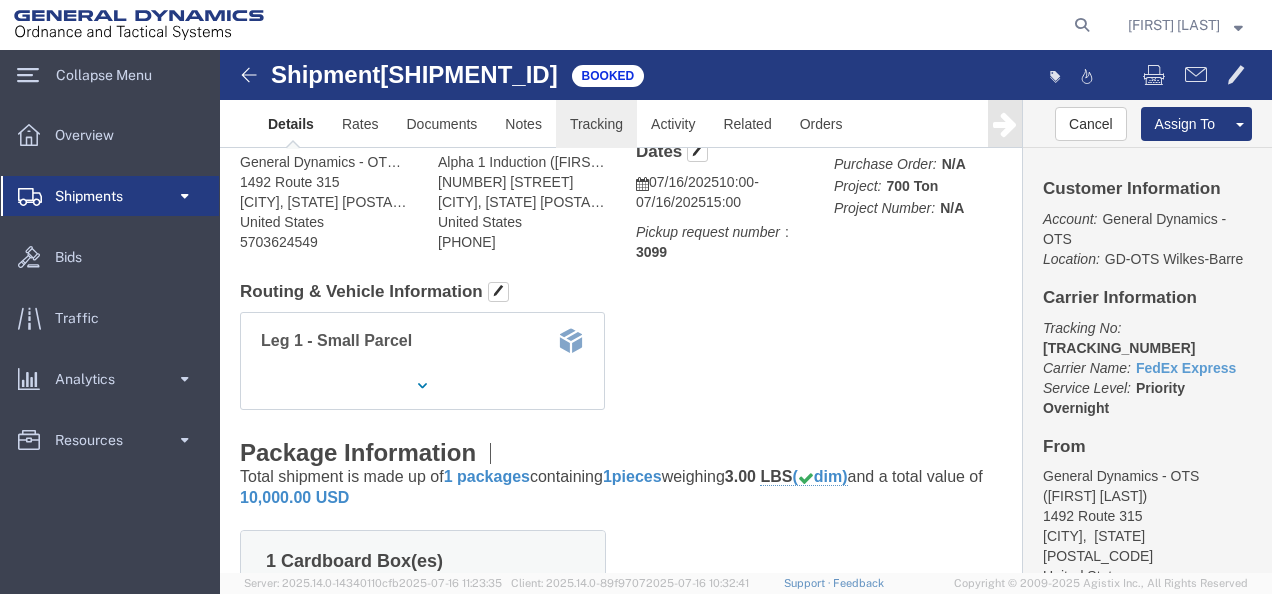 click on "Tracking" 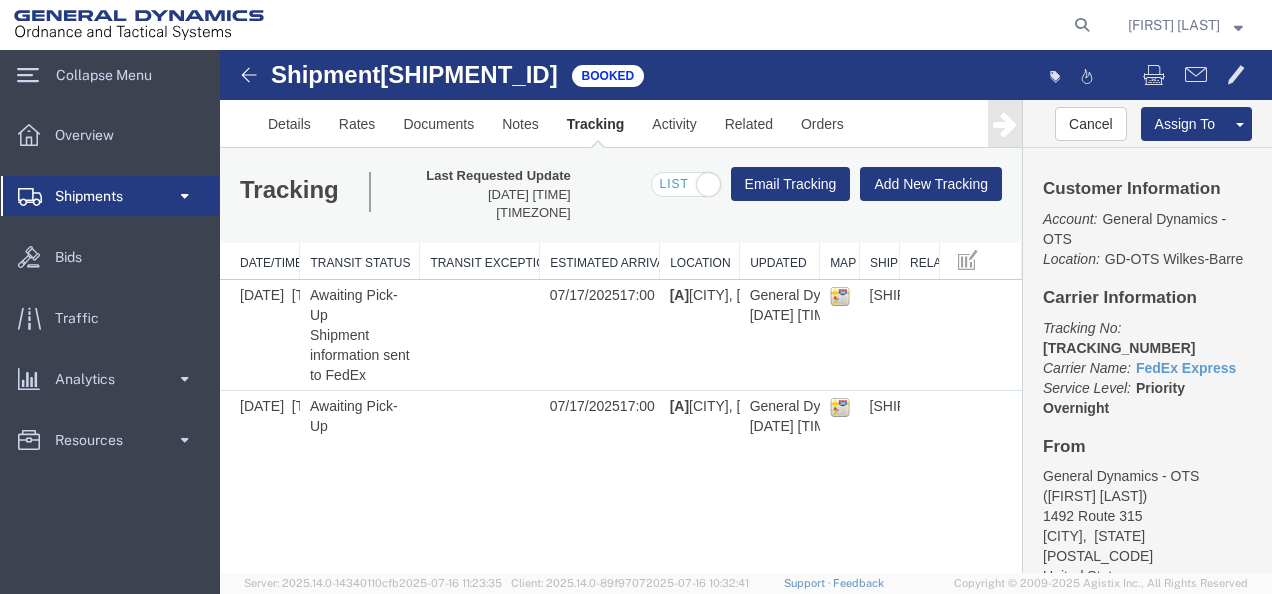 scroll, scrollTop: 0, scrollLeft: 0, axis: both 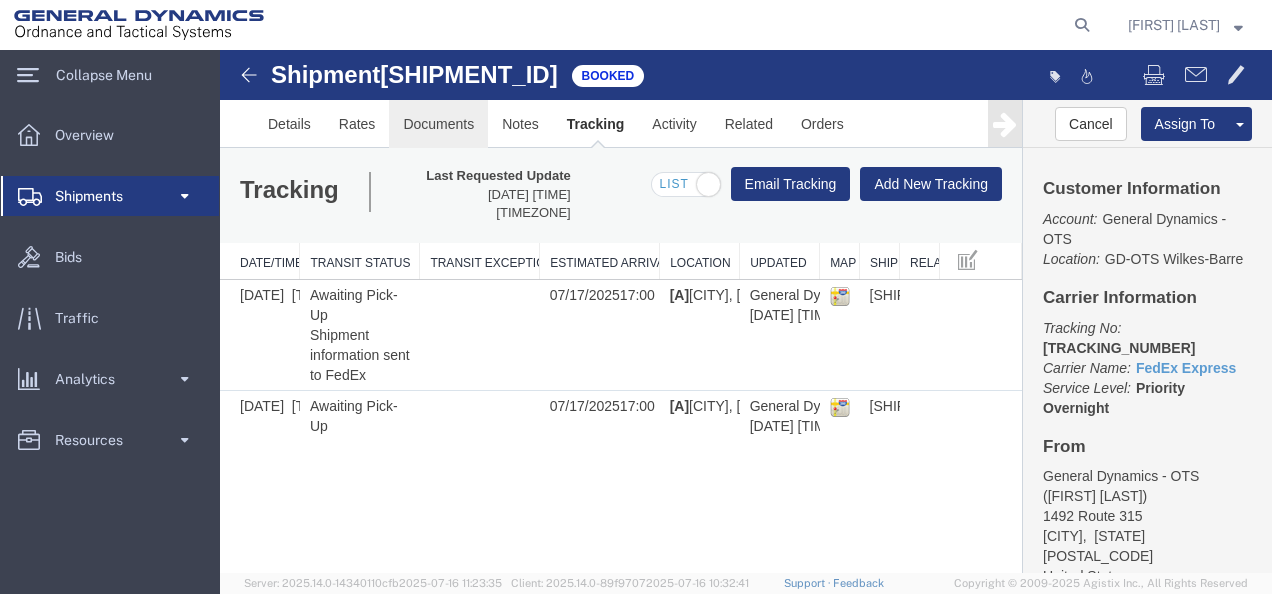 click on "Documents" at bounding box center [438, 124] 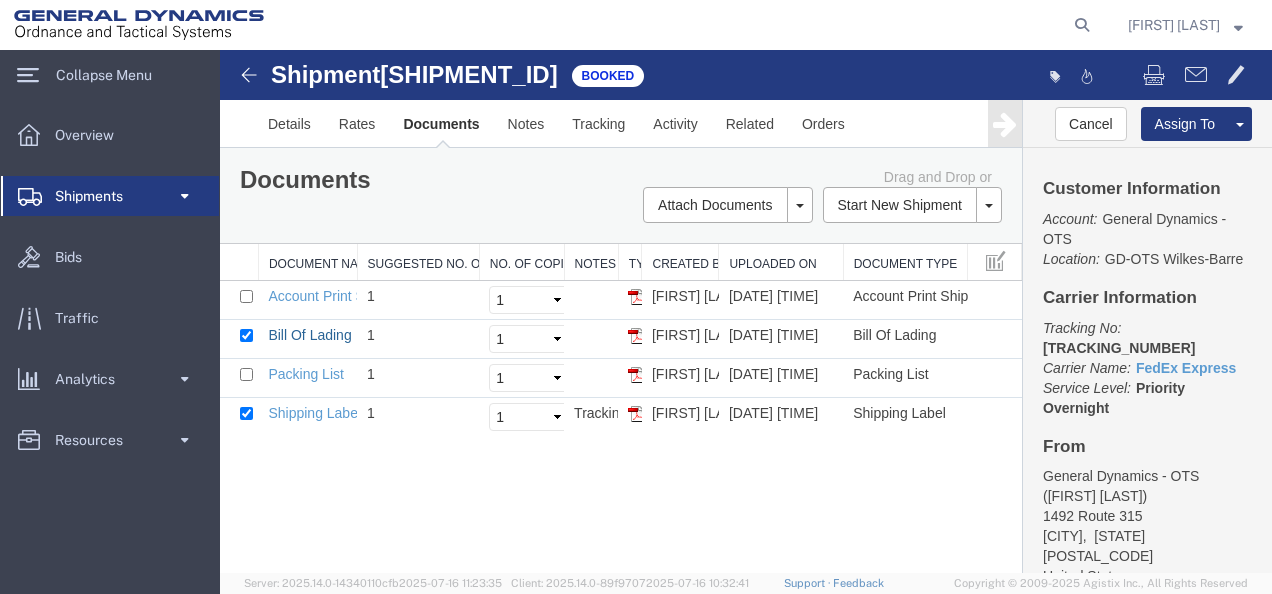 click on "Bill Of Lading" at bounding box center (309, 335) 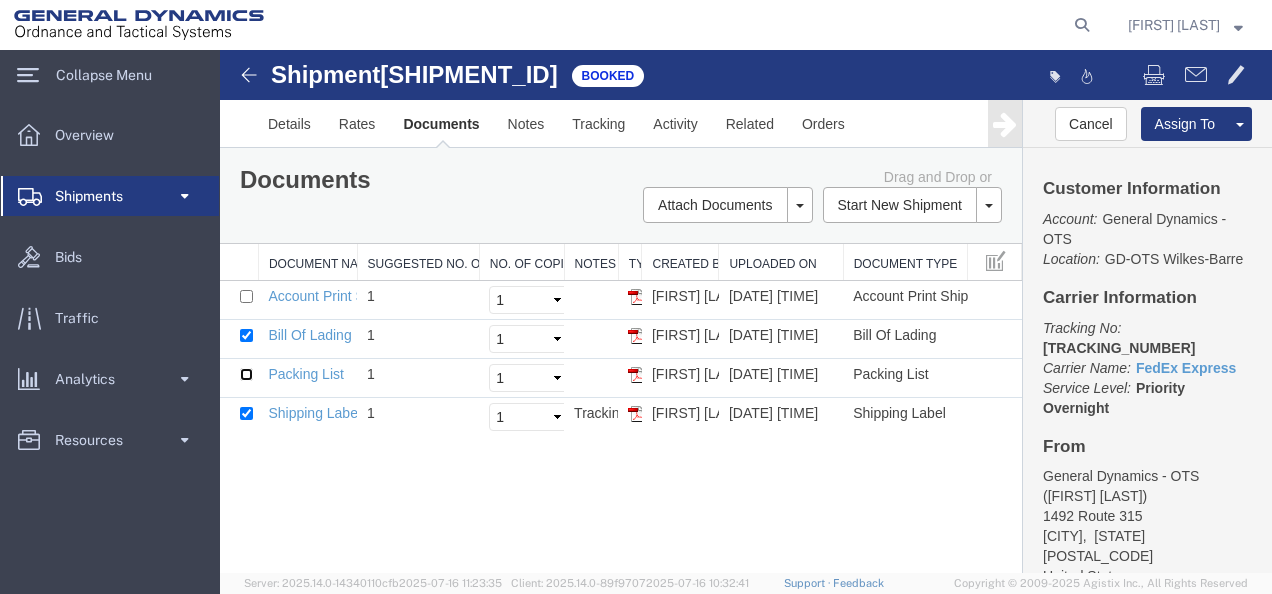 click at bounding box center [246, 374] 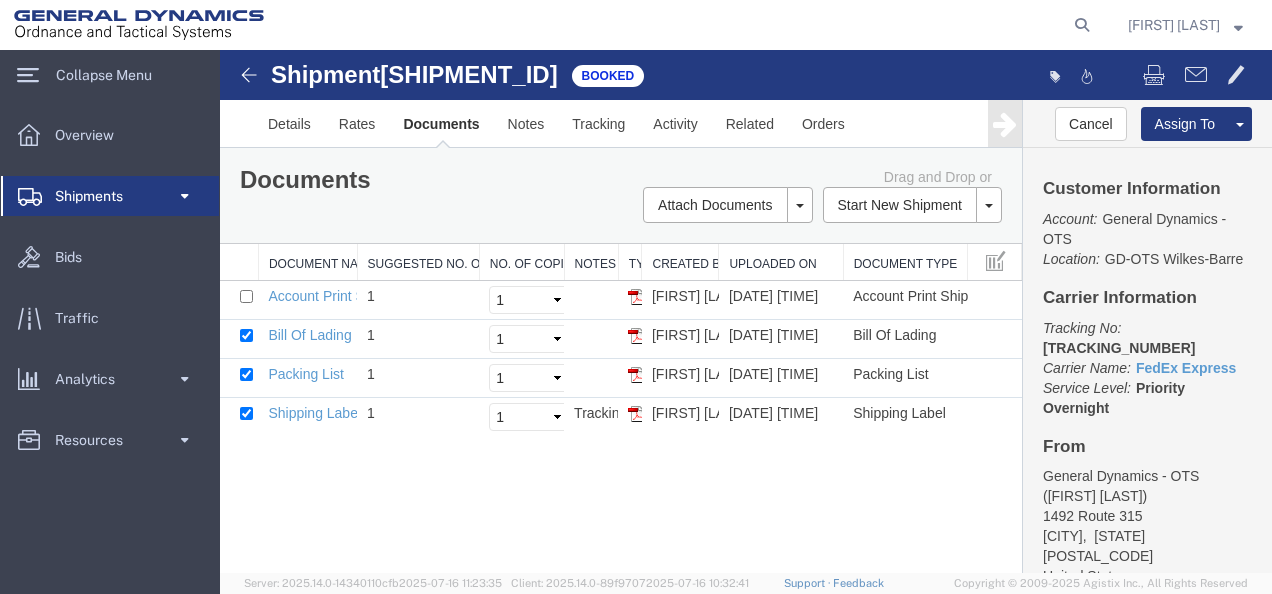 click on "Email Documents" at bounding box center (220, 50) 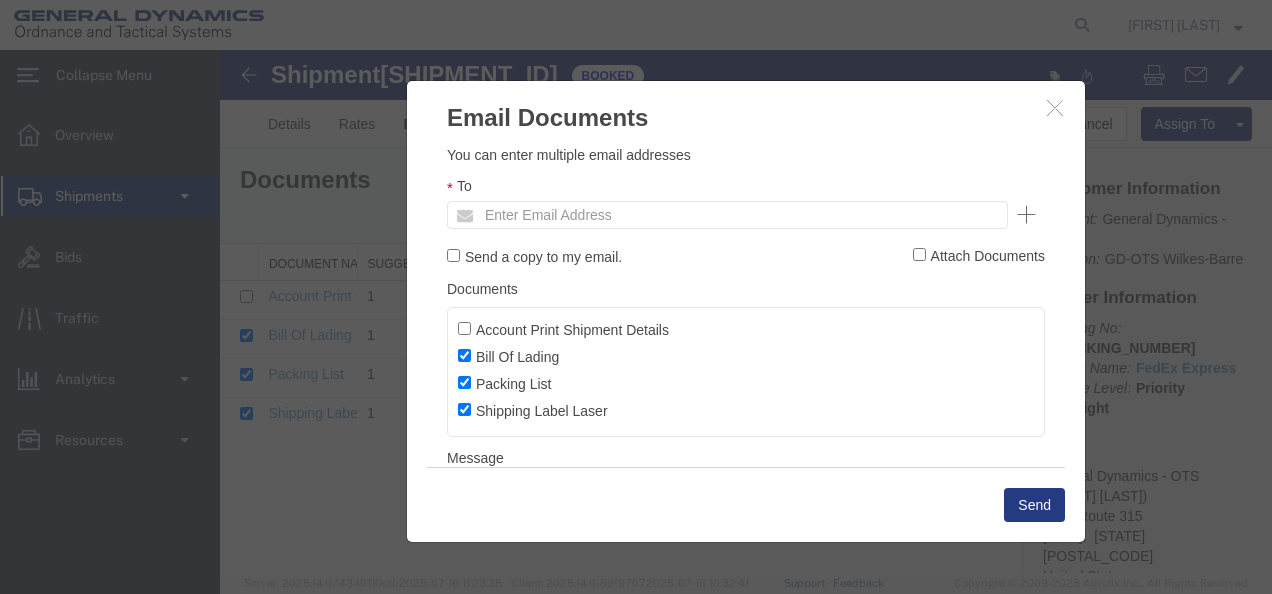 click on "You can enter multiple email addresses To              Enter Email Address             Send a copy to my email.
Attach Documents
Documents Account Print Shipment Details Bill Of Lading Packing List Shipping Label Laser Message" at bounding box center (746, 343) 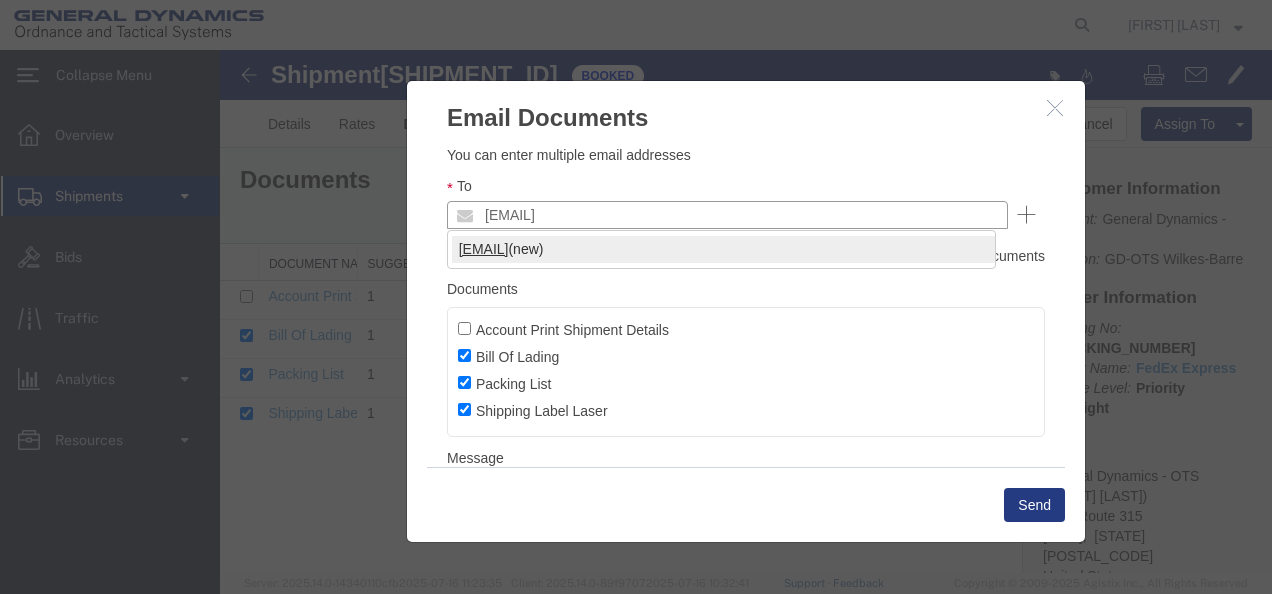 type on "[EMAIL]" 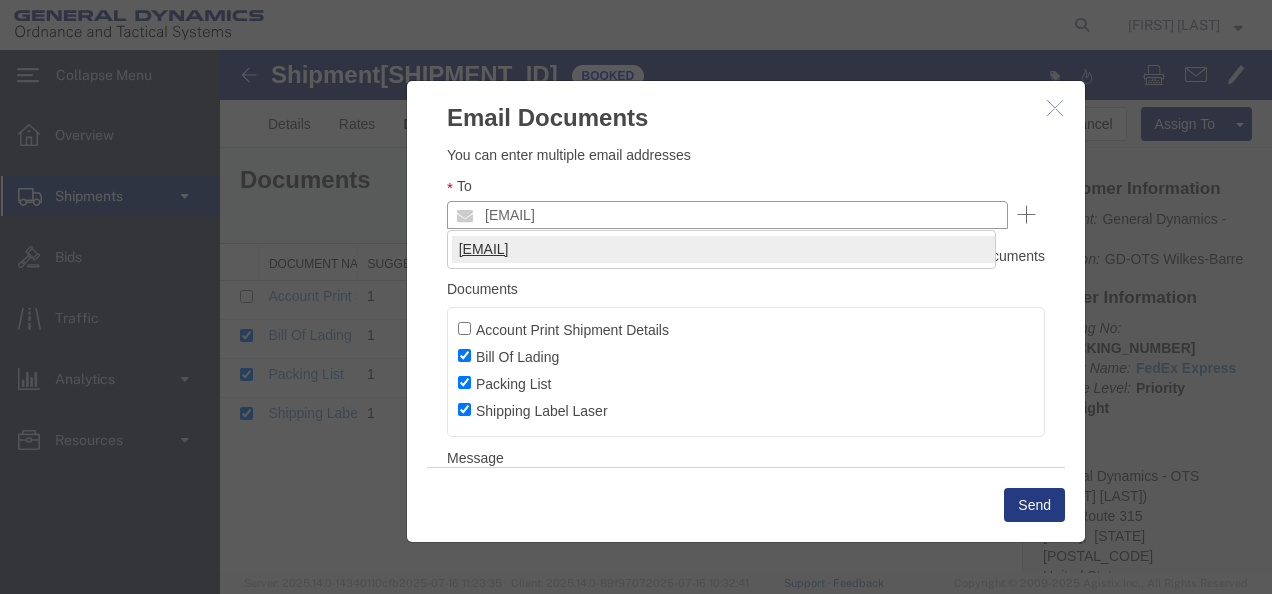 type on "[EMAIL]" 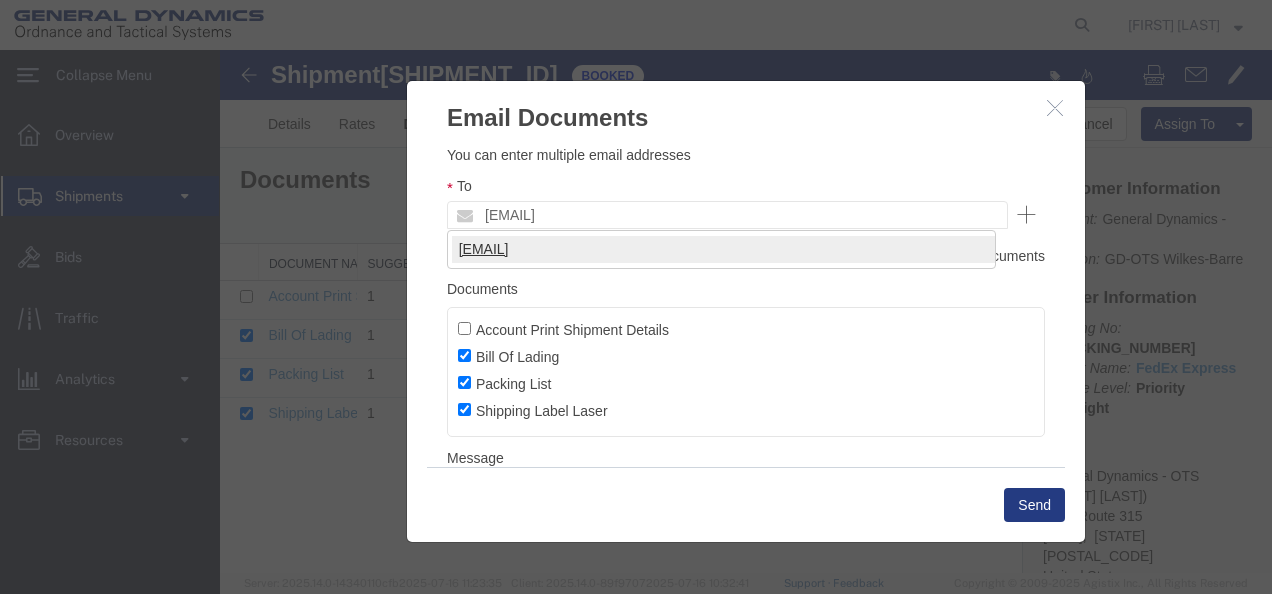 type 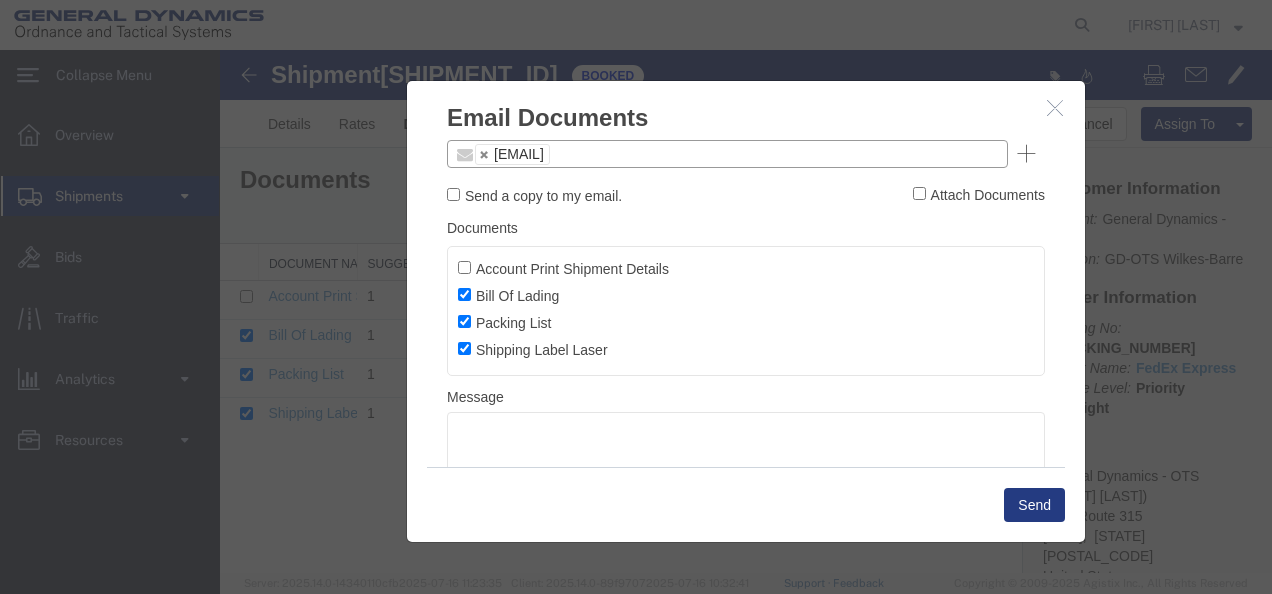 scroll, scrollTop: 112, scrollLeft: 0, axis: vertical 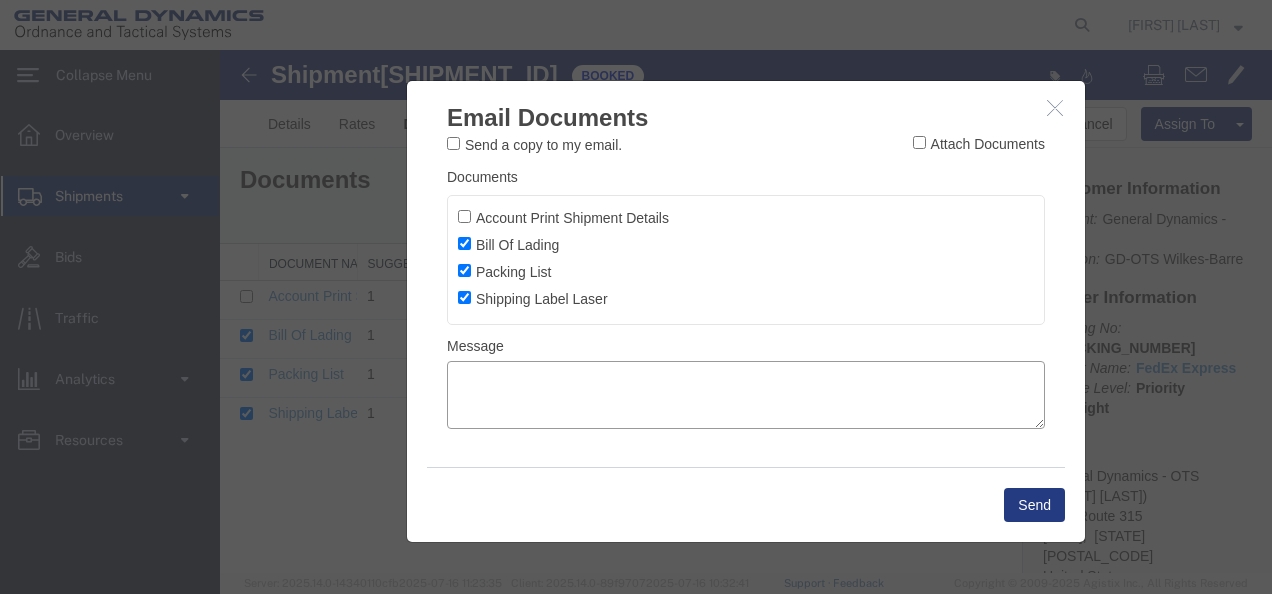click at bounding box center [746, 395] 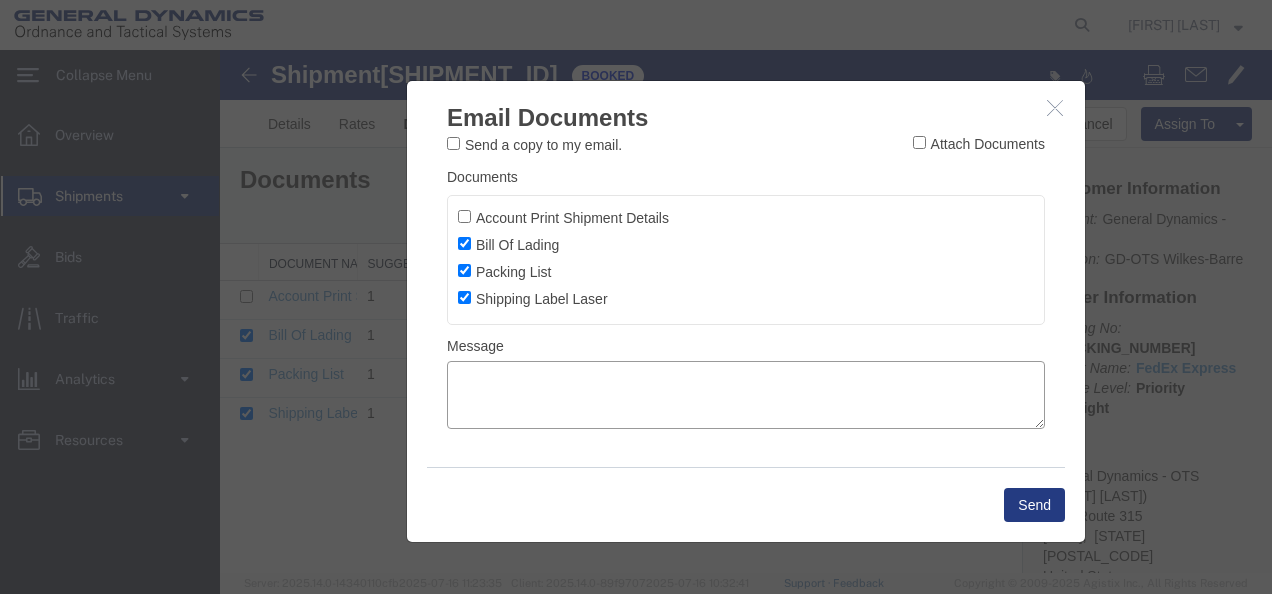 type on "h" 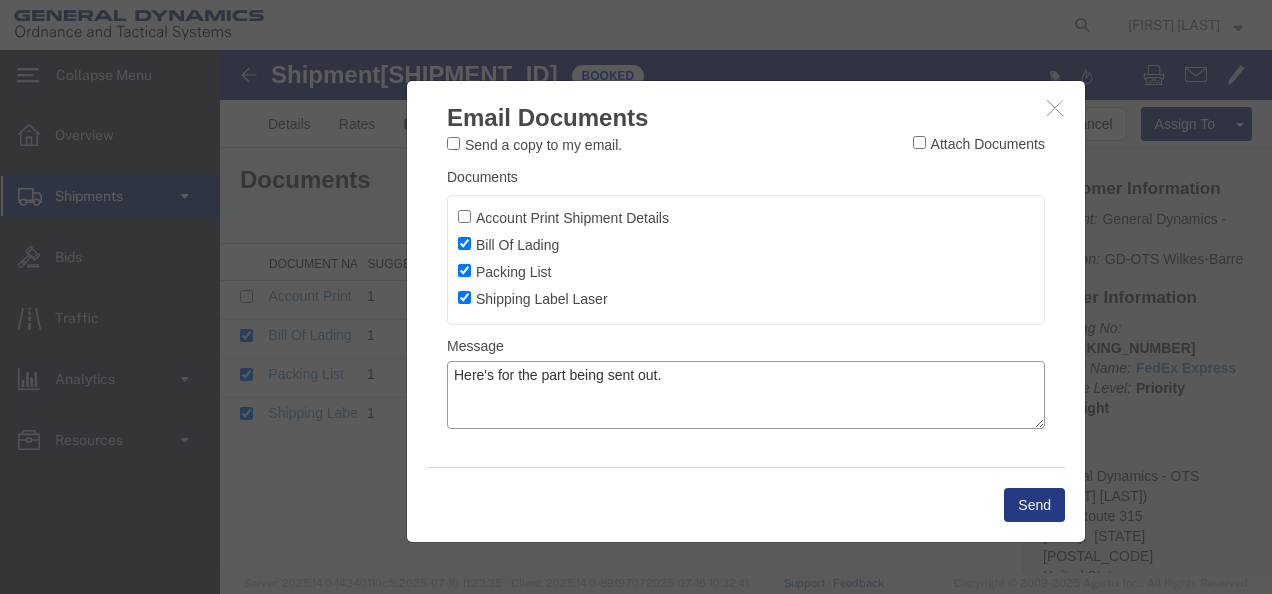 type on "Here's for the part being sent out." 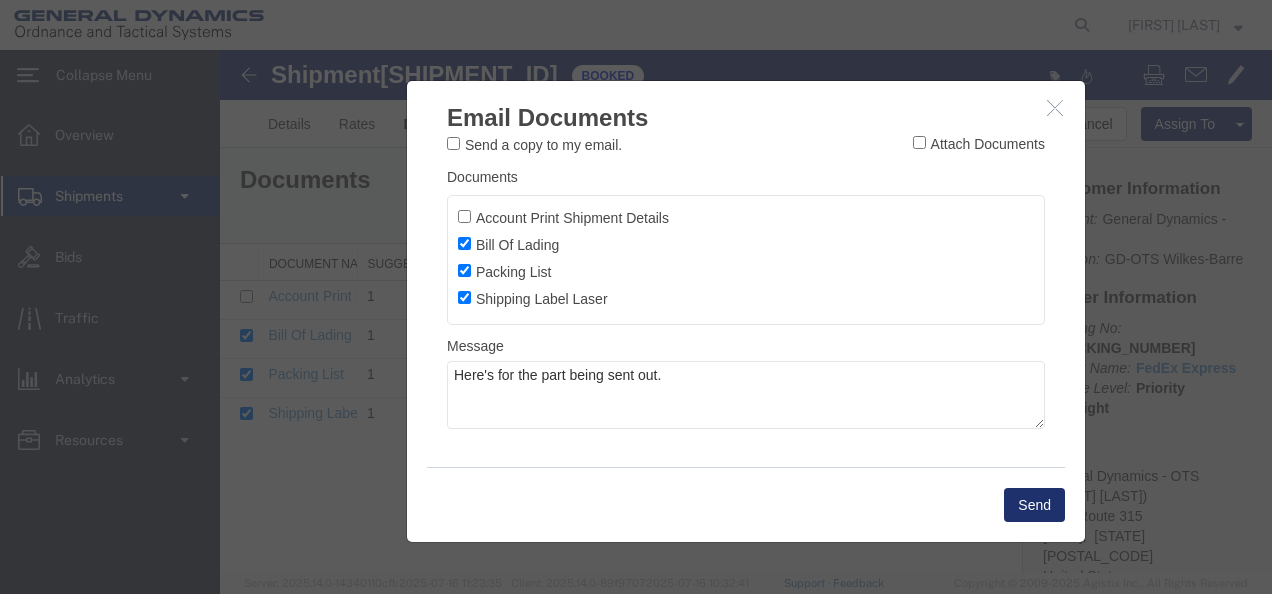 click on "Send" at bounding box center (1034, 505) 